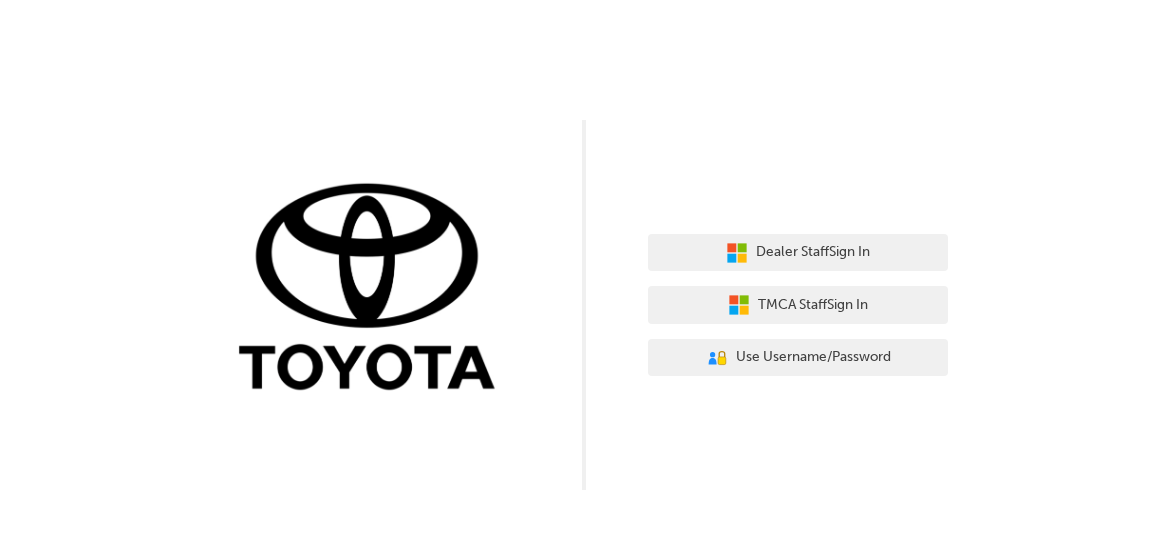 scroll, scrollTop: 0, scrollLeft: 0, axis: both 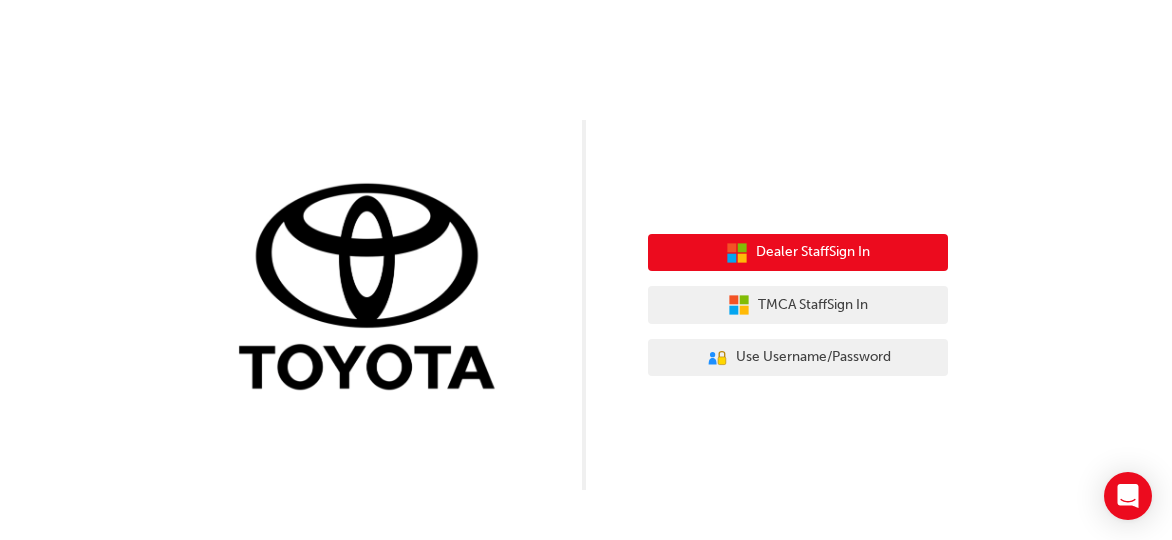click on "Dealer Staff  Sign In" at bounding box center [813, 252] 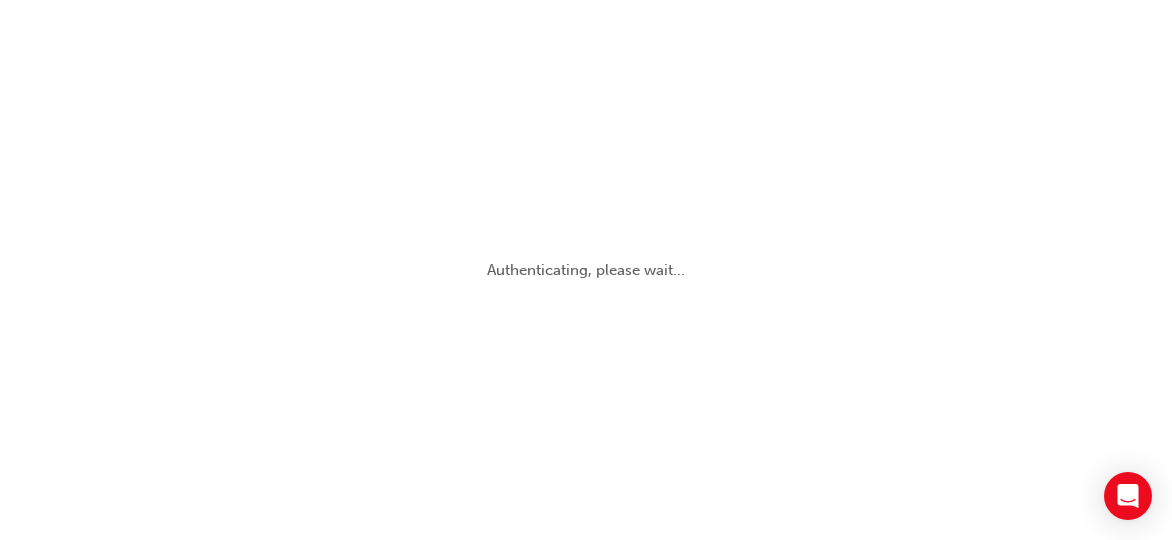 scroll, scrollTop: 0, scrollLeft: 0, axis: both 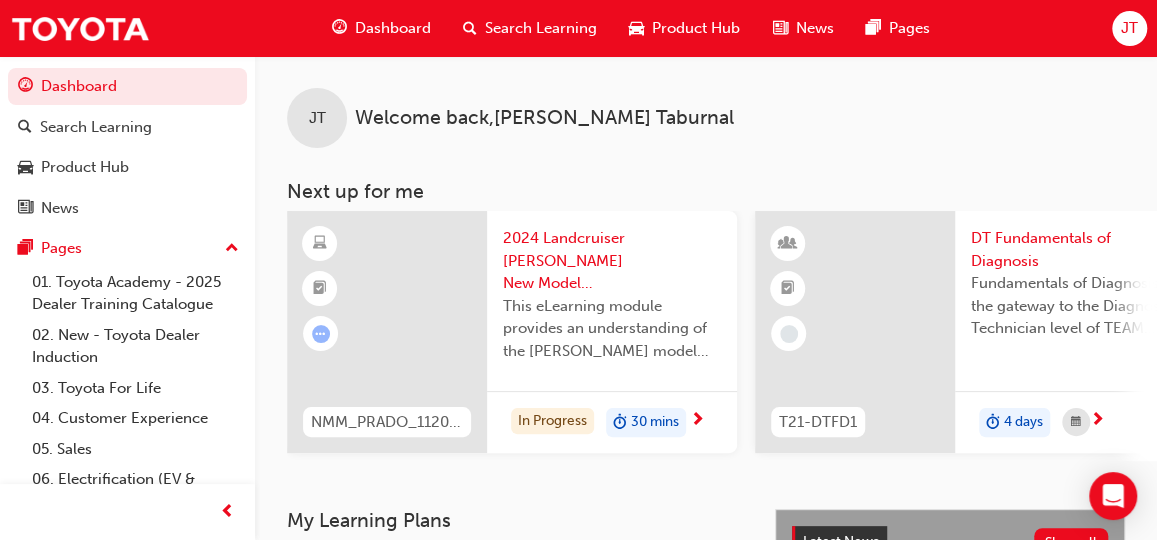 click at bounding box center [387, 332] 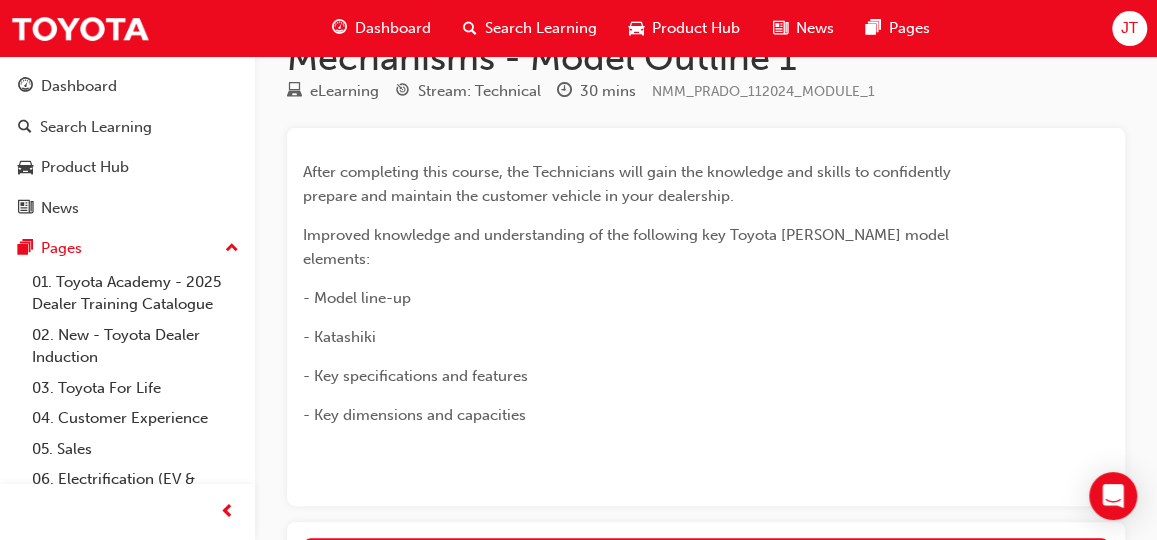 scroll, scrollTop: 120, scrollLeft: 0, axis: vertical 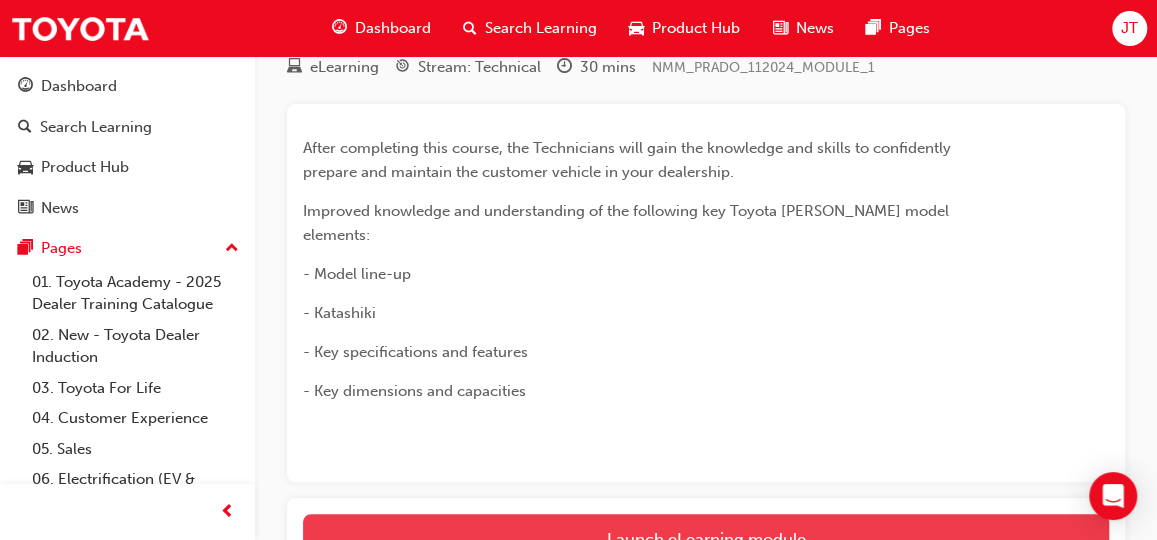 click on "Launch eLearning module" at bounding box center (706, 539) 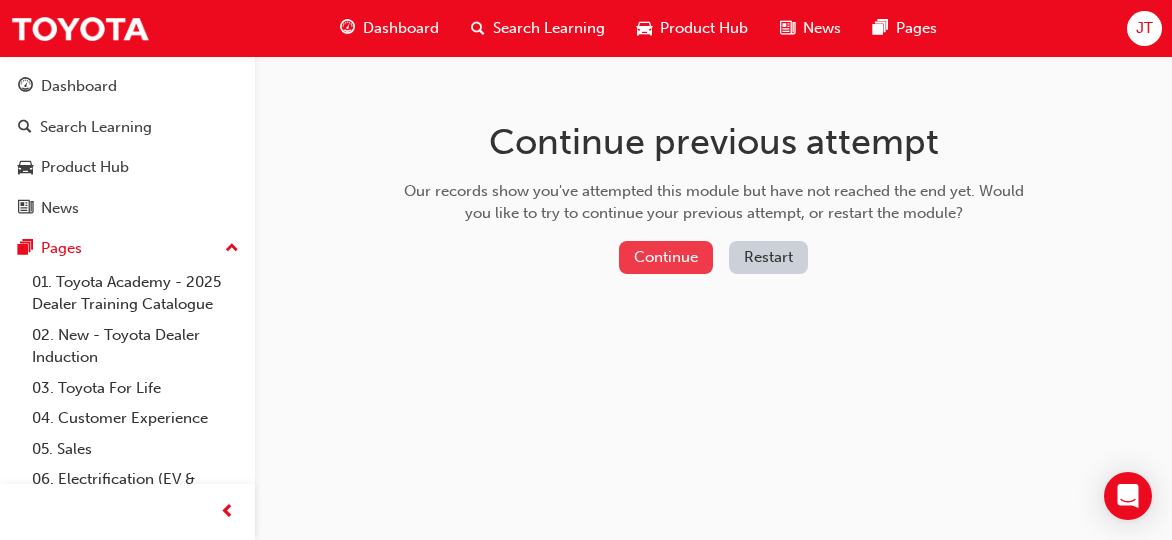 click on "Continue" at bounding box center [666, 257] 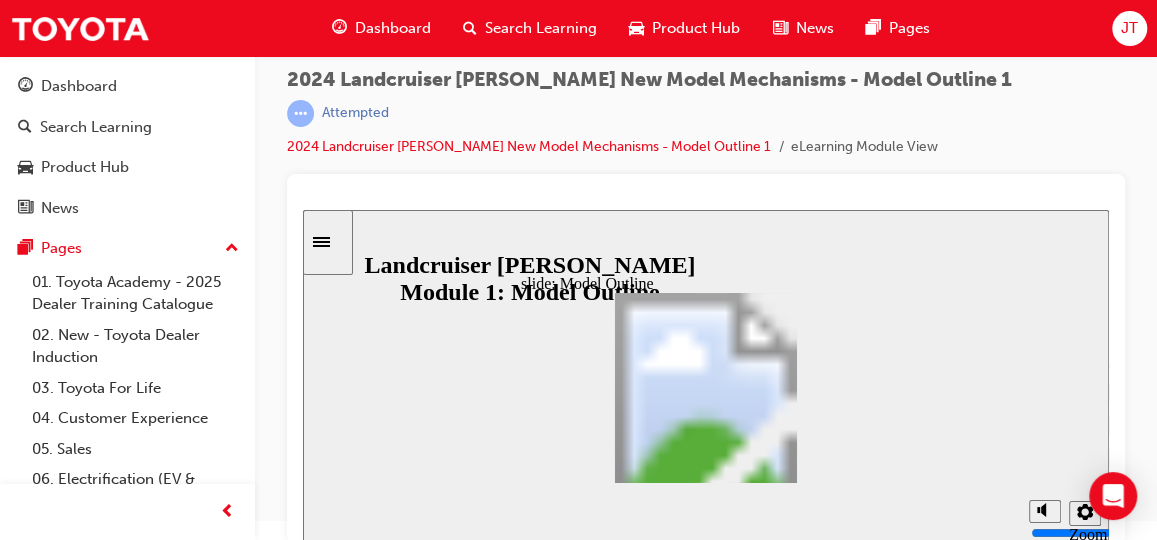 scroll, scrollTop: 26, scrollLeft: 0, axis: vertical 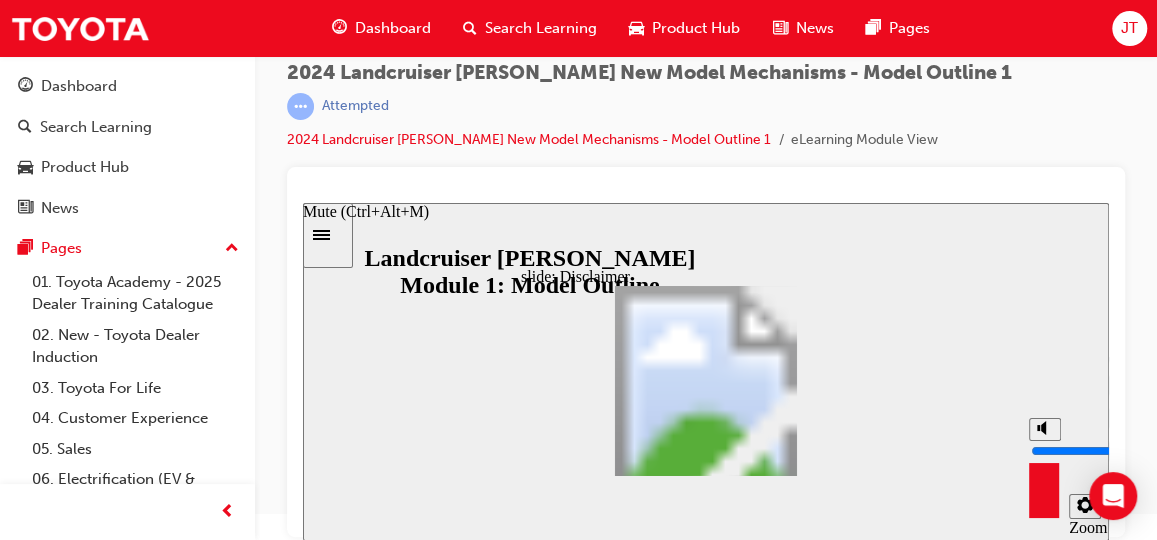 type on "10" 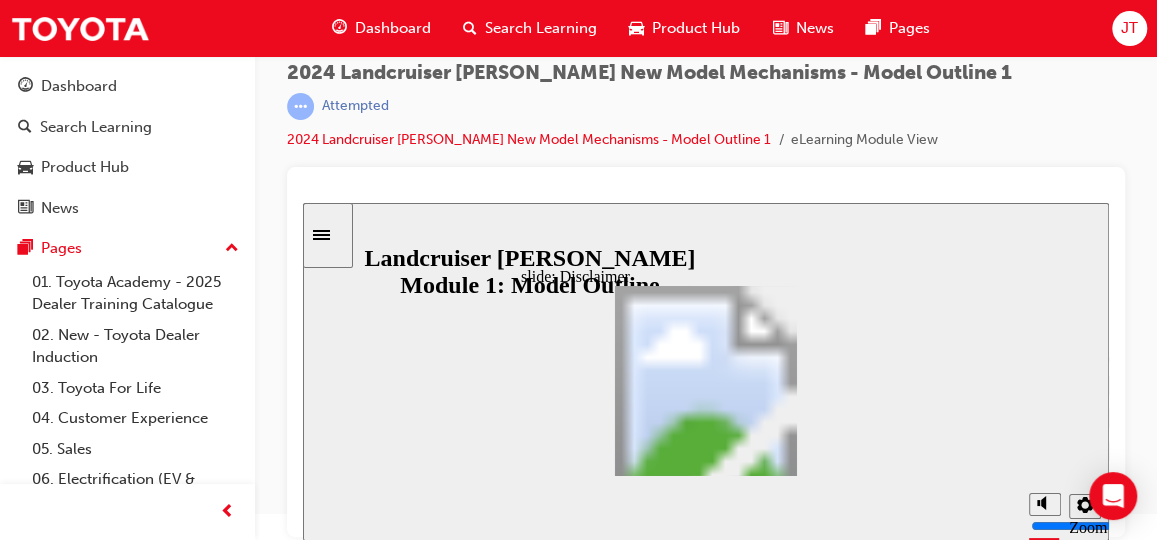 click at bounding box center (706, 1578) 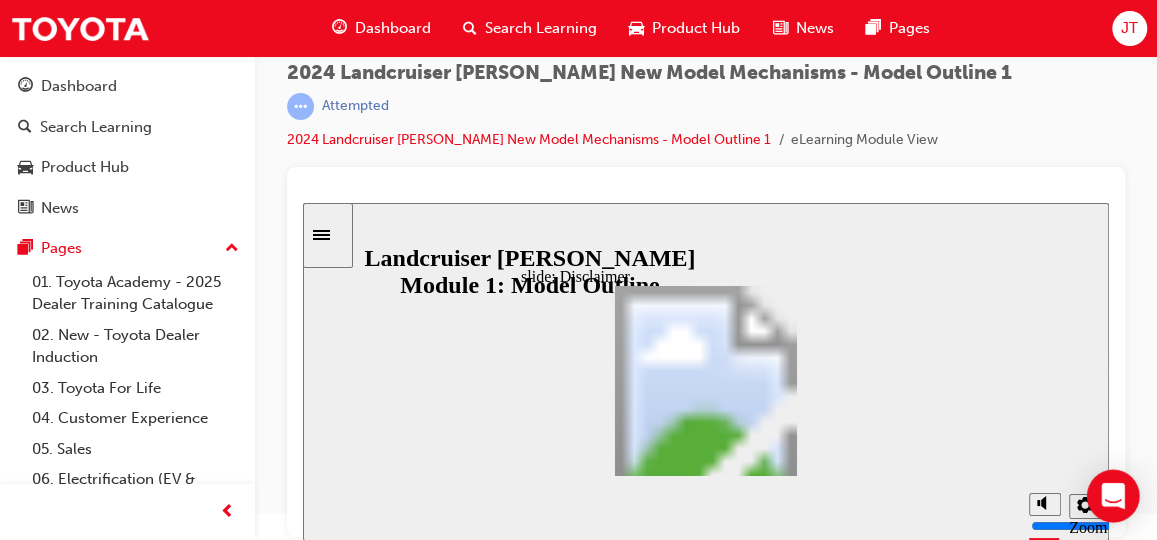 click 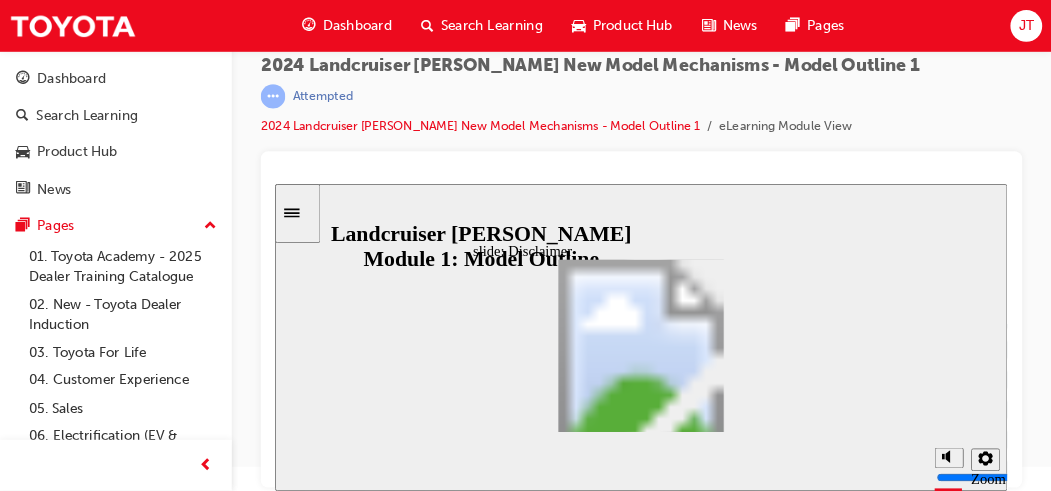 scroll, scrollTop: 0, scrollLeft: 0, axis: both 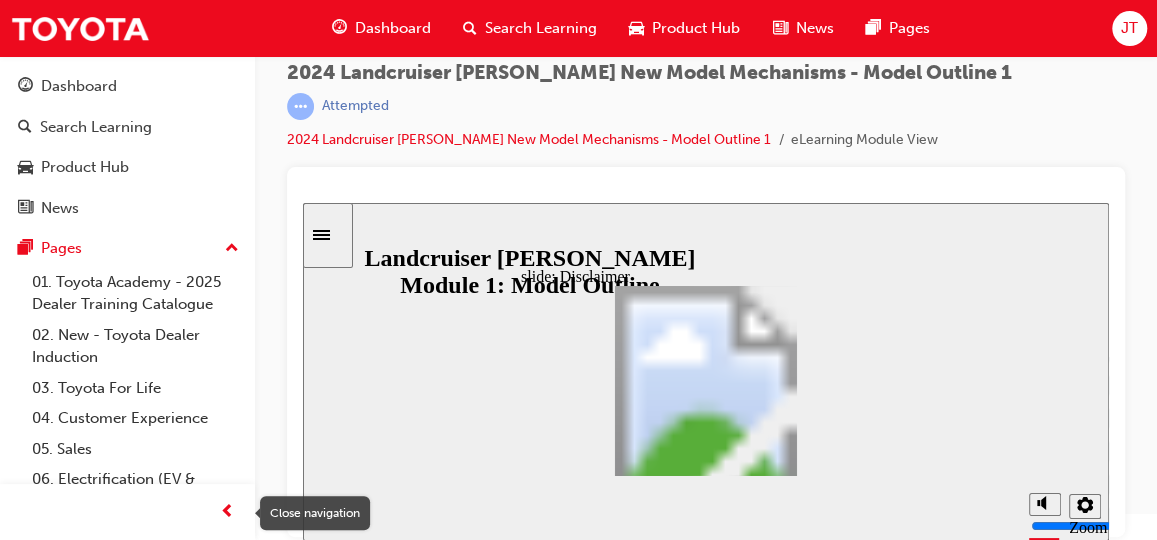 click at bounding box center [227, 512] 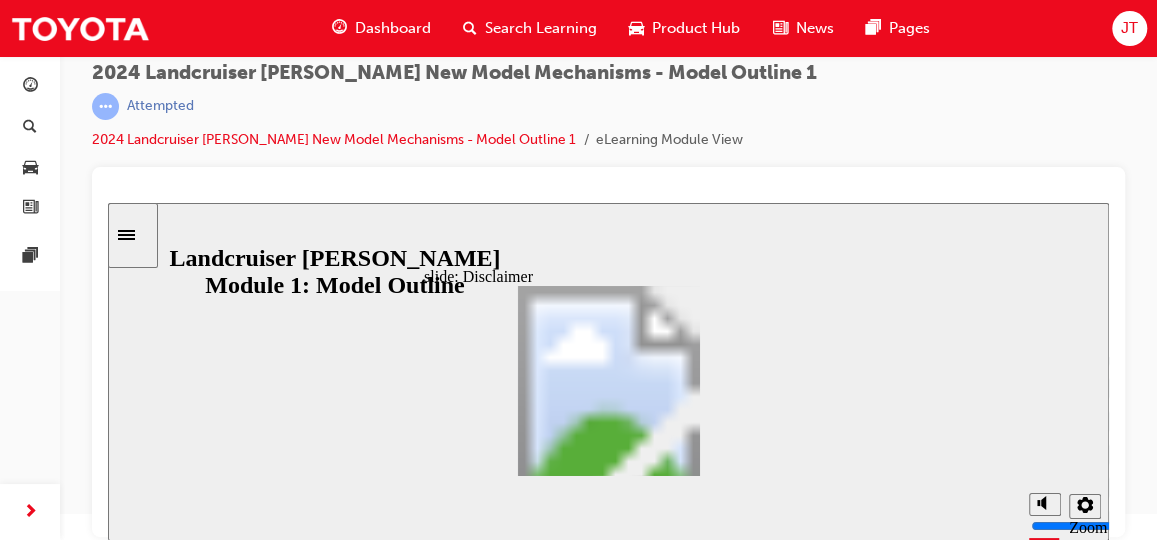 click on "Playback Speed
2
1.75" at bounding box center (608, 508) 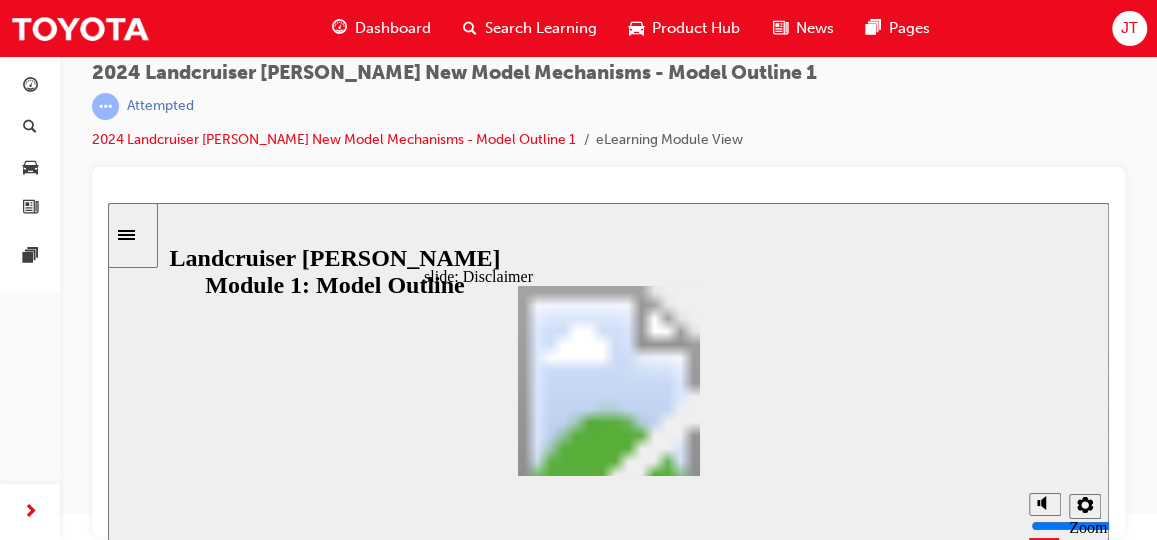 click on "slide: Disclaimer
Disclaimer Group  1 Oval 1 Line 1 Welcome to the New Model Technical Training on the Toyota Landcruiser Prado.   The materials herein are based on TMC information and modified to suit TMCA specification.   The presentations contain technical information as of January 2024 and are subject to change. Please consult the latest Repair Manual or Owner’s Manual for details.   This presentation is addressed to service personnel and contains technical information about the features of the Landcruiser Prado.   Photos may be either of prototype versions or models from other destinations and, therefore, may vary from models destined for the Australian market. This information is STRICTLY for internal Distributor and Dealer use ONLY. important icon 1 Freeform 1 Freeform 3 Freeform 2 NEXT BACK NEXT BACK Welcome to the New Model Technical Training on the Toyota Landcruiser Prado. Please consult the latest Repair Manual or Owner’s Manual or details. Disclaimer" at bounding box center (608, 372) 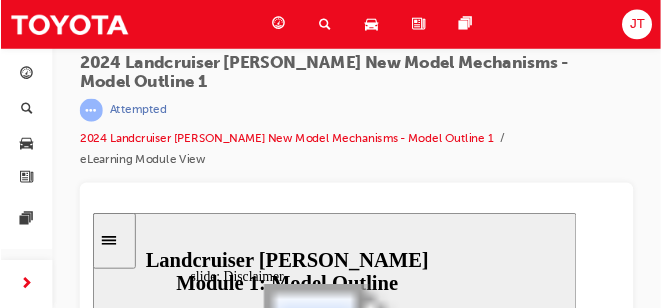 scroll, scrollTop: 2815, scrollLeft: 0, axis: vertical 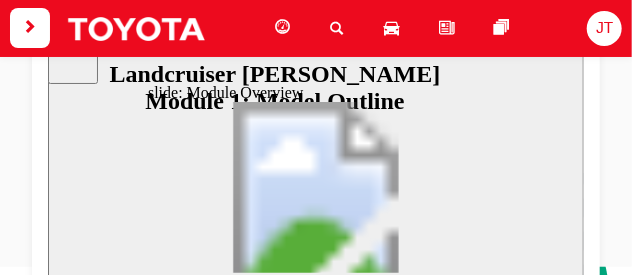 click 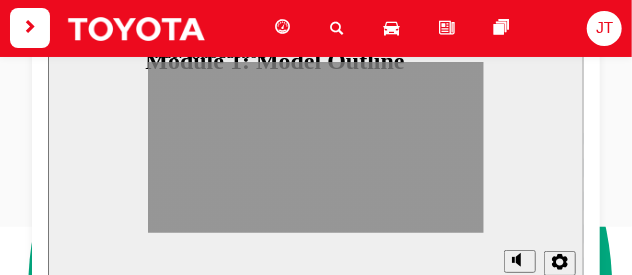 scroll, scrollTop: 317, scrollLeft: 0, axis: vertical 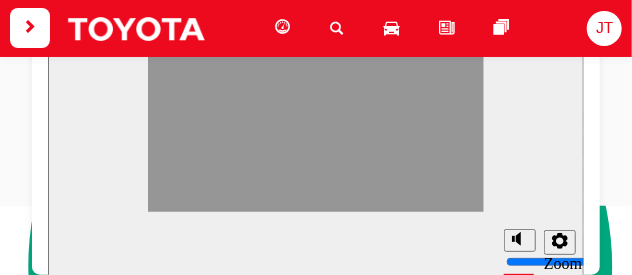 drag, startPoint x: 635, startPoint y: 269, endPoint x: 412, endPoint y: 243, distance: 224.51057 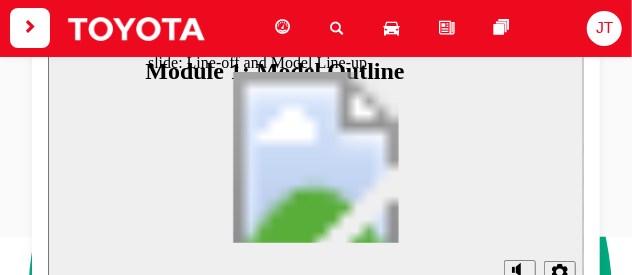 scroll, scrollTop: 277, scrollLeft: 0, axis: vertical 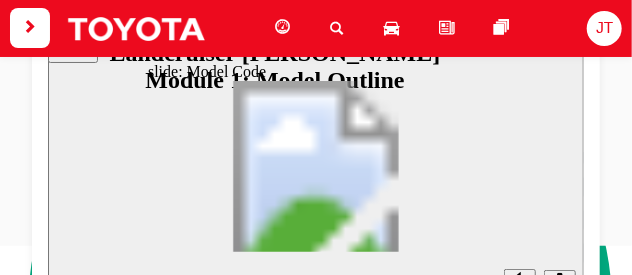 click 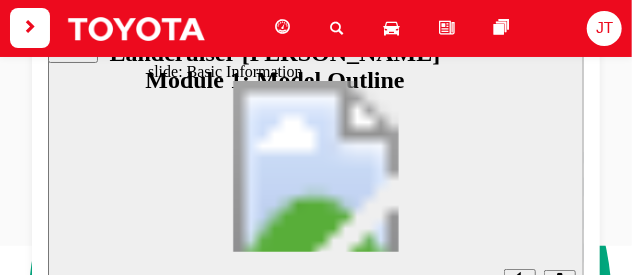 click at bounding box center (315, 1354) 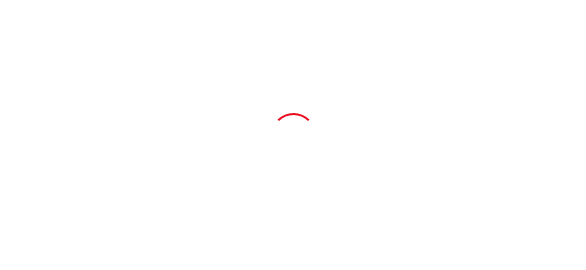 scroll, scrollTop: 0, scrollLeft: 0, axis: both 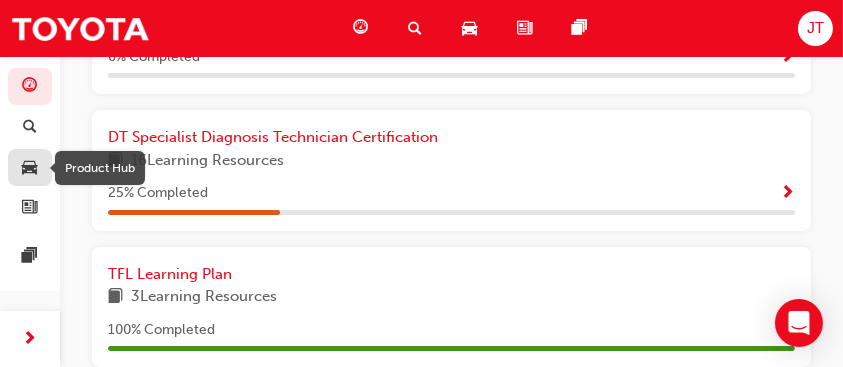 click at bounding box center [30, 167] 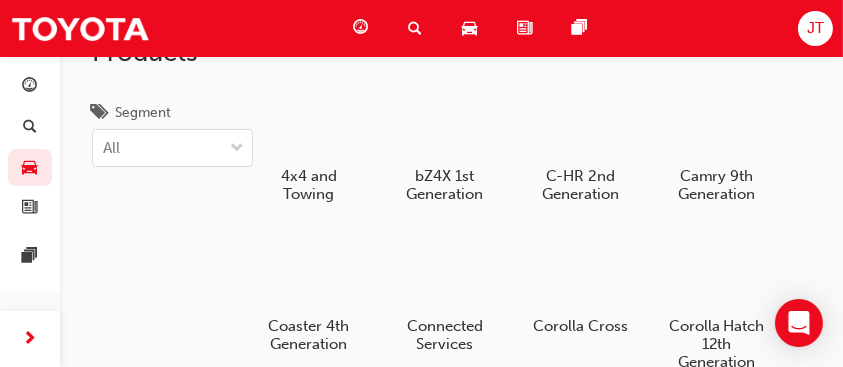 scroll, scrollTop: 0, scrollLeft: 0, axis: both 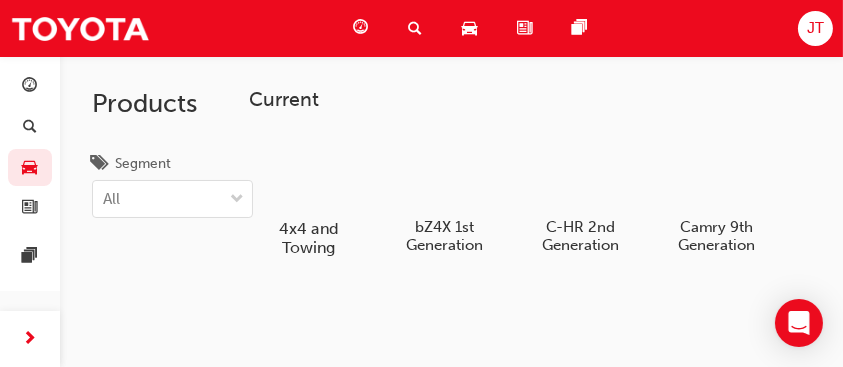 click on "4x4 and Towing" at bounding box center (308, 238) 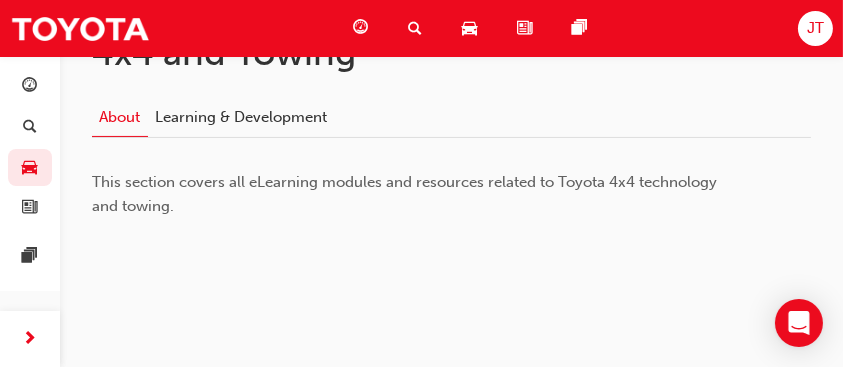 scroll, scrollTop: 360, scrollLeft: 0, axis: vertical 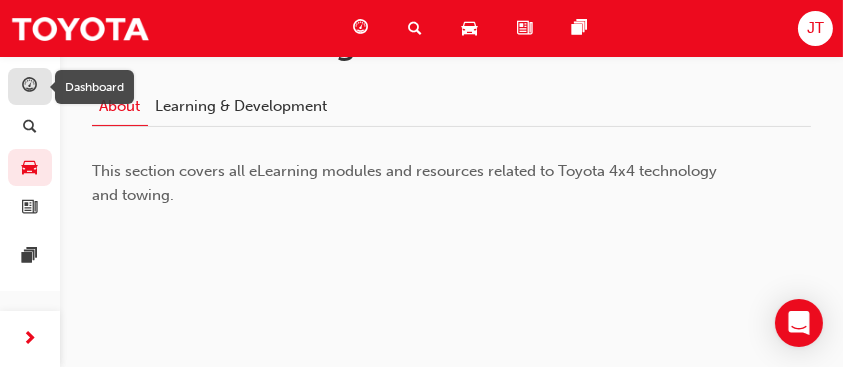 click at bounding box center [30, 86] 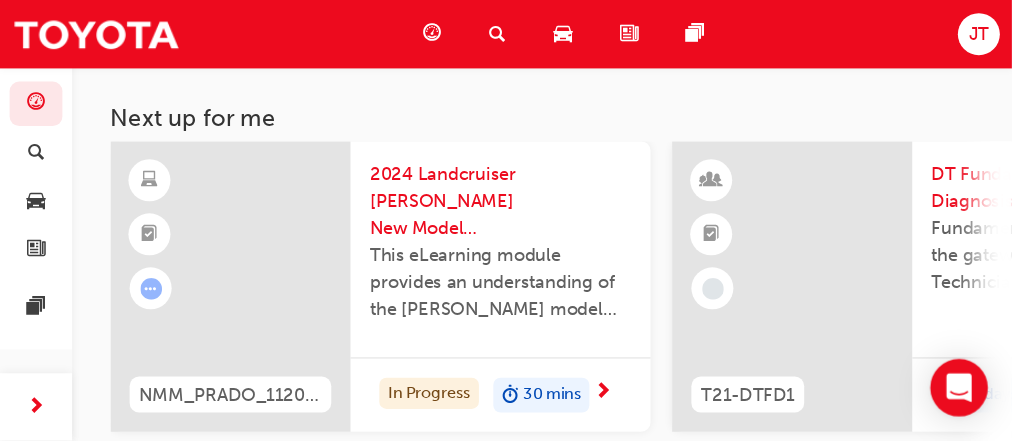 scroll, scrollTop: 93, scrollLeft: 0, axis: vertical 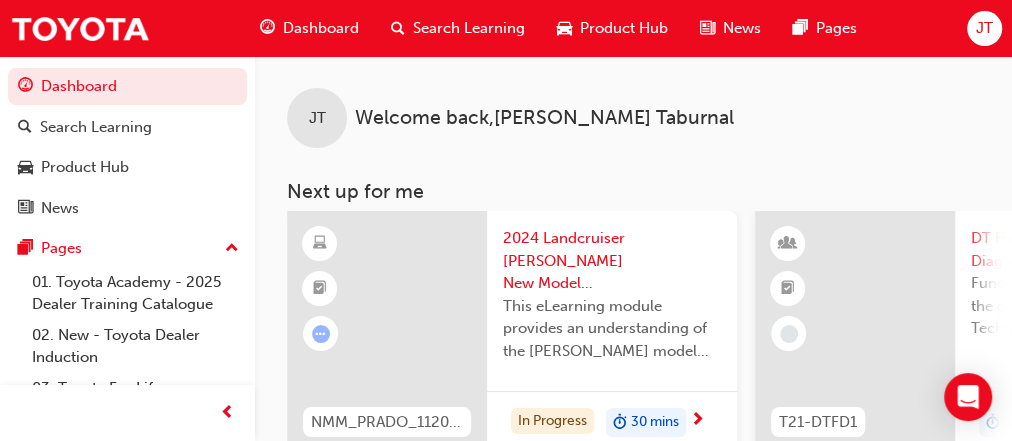 click at bounding box center (387, 332) 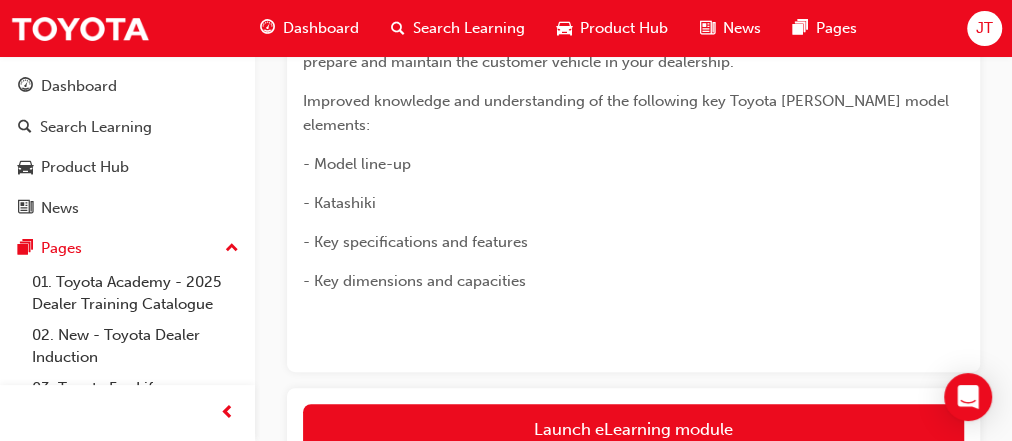 scroll, scrollTop: 277, scrollLeft: 0, axis: vertical 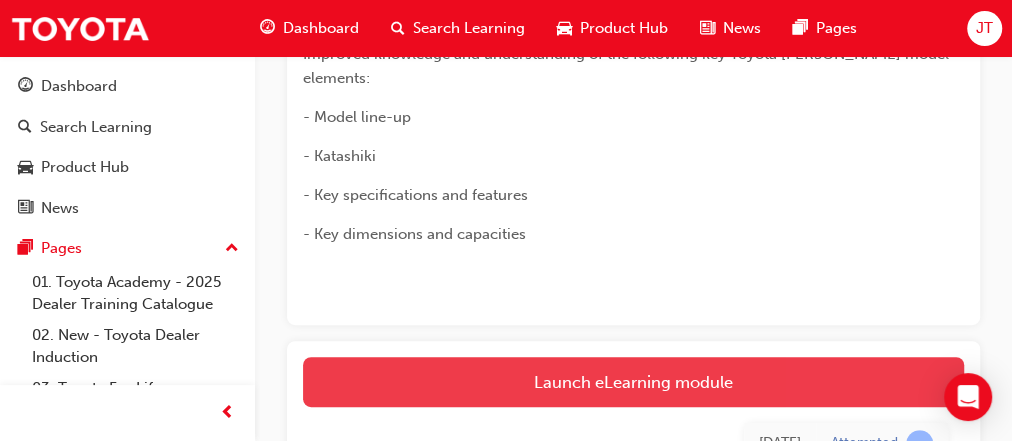 click on "Launch eLearning module" at bounding box center (633, 382) 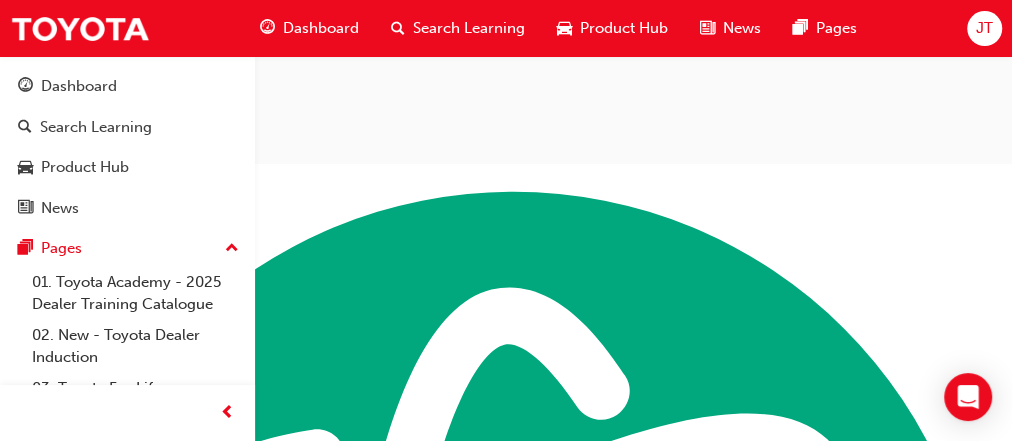 scroll, scrollTop: 0, scrollLeft: 0, axis: both 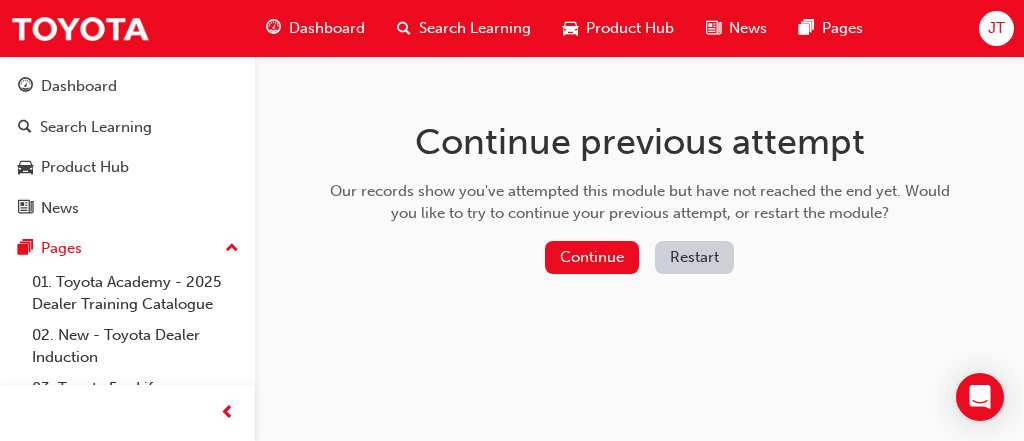 click on "Restart" at bounding box center [694, 257] 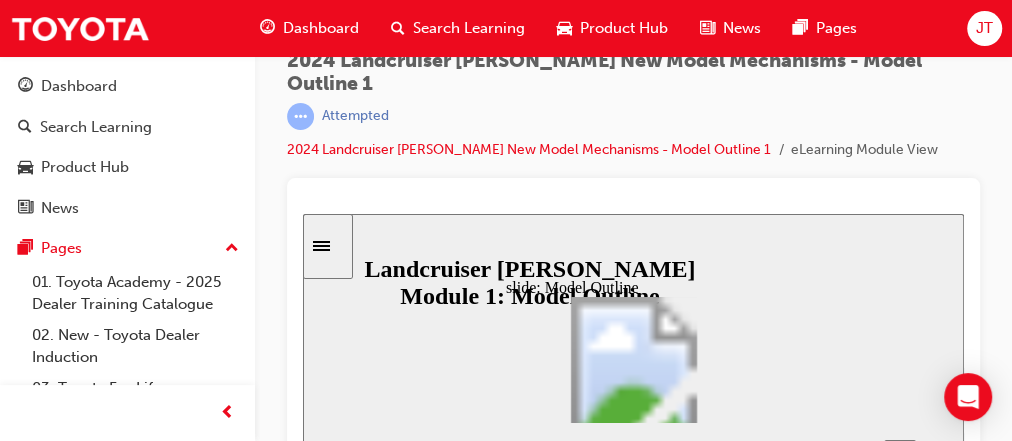 scroll, scrollTop: 61, scrollLeft: 0, axis: vertical 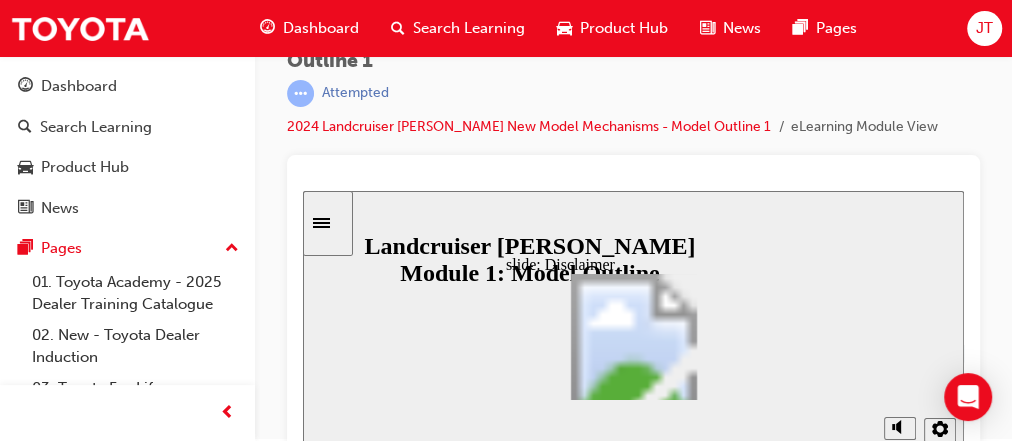 click at bounding box center [634, 1501] 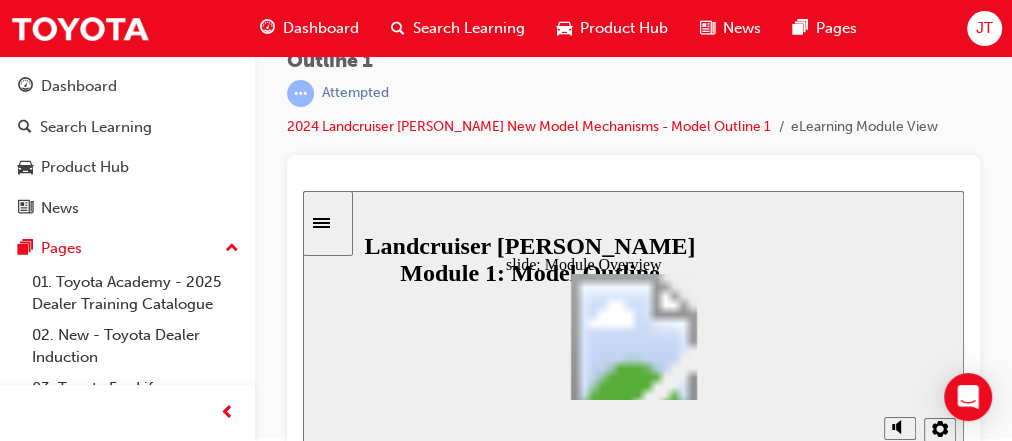 click at bounding box center [634, 1501] 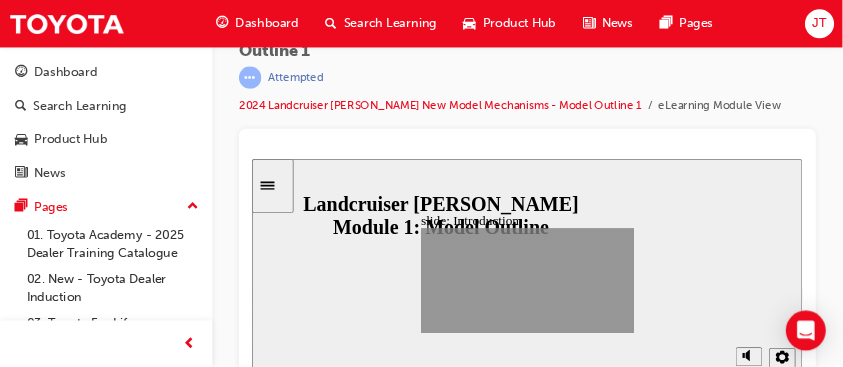 scroll, scrollTop: 61, scrollLeft: 0, axis: vertical 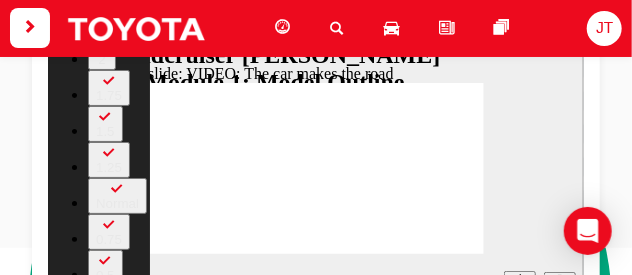 click at bounding box center [181, 2261] 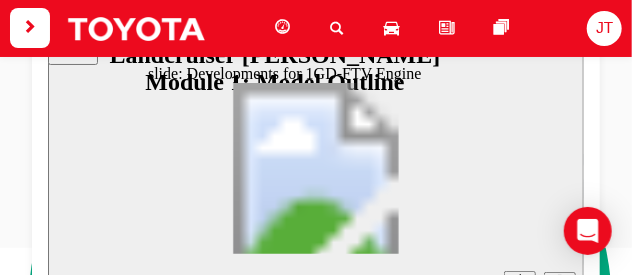 click 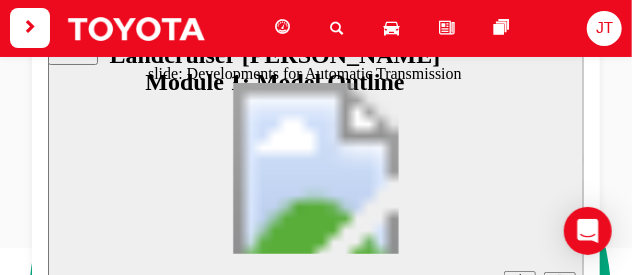 click 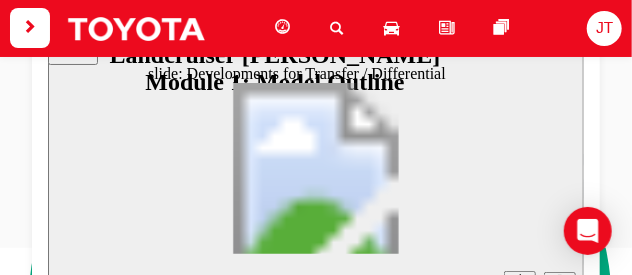 click 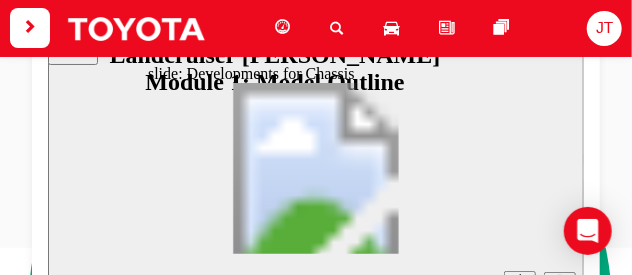 click 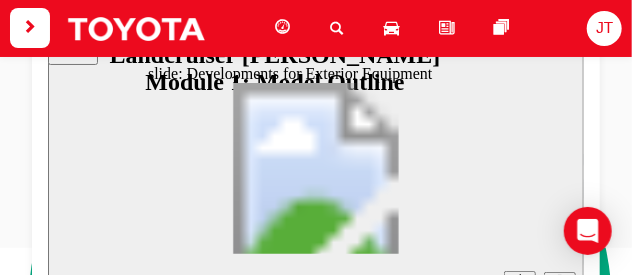 click 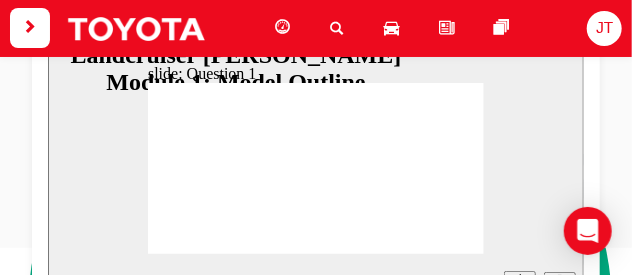 radio on "true" 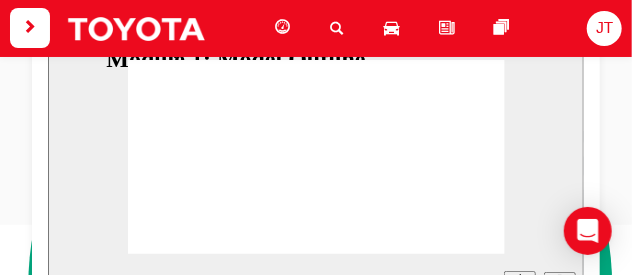 scroll, scrollTop: 275, scrollLeft: 0, axis: vertical 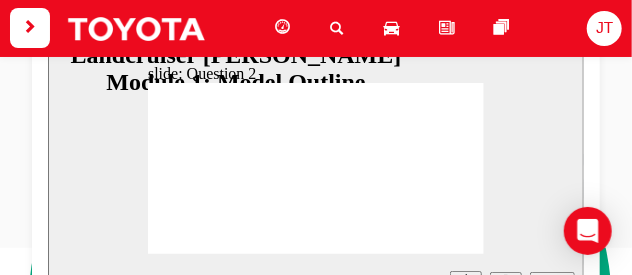 radio on "true" 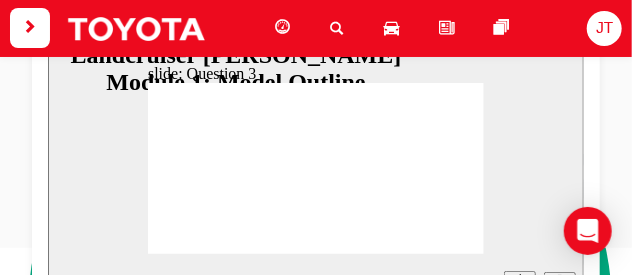 radio on "true" 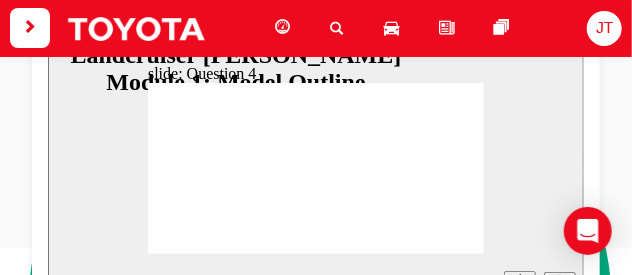 radio on "true" 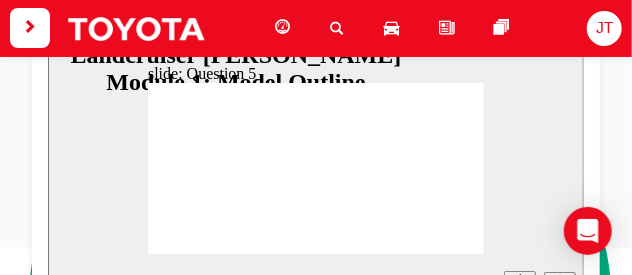 radio on "true" 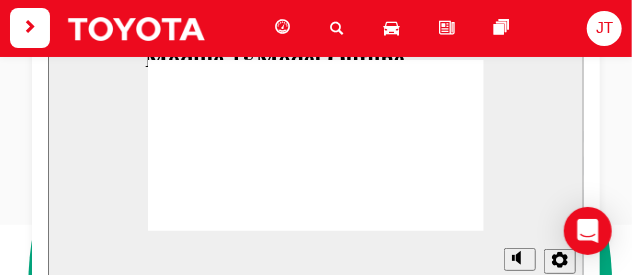 scroll, scrollTop: 275, scrollLeft: 0, axis: vertical 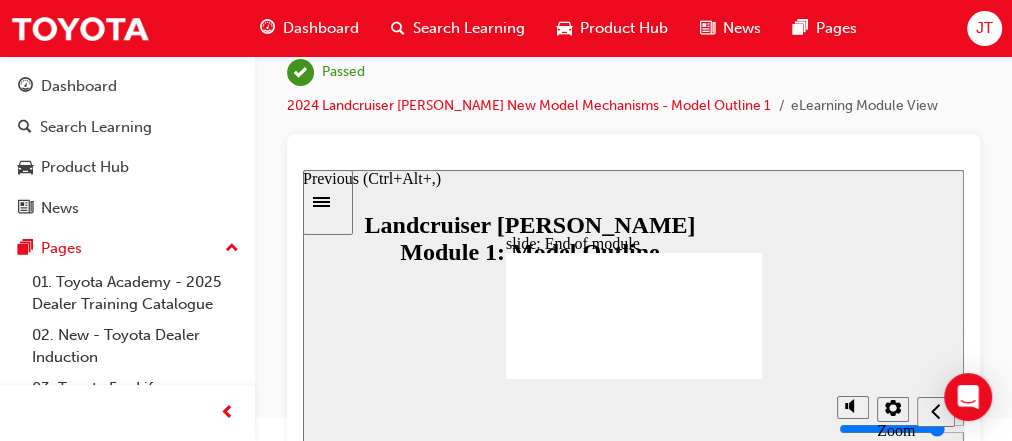 click on "Your version of Internet Explorer is outdated and not supported. Please upgrade to a  modern browser . Dashboard Search Learning Product Hub News Pages JT Dashboard Search Learning Product Hub News Pages Pages 01. Toyota Academy - 2025 Dealer Training Catalogue 02. New - Toyota Dealer Induction  03. Toyota For Life 04. Customer Experience 05. Sales 06. Electrification (EV & Hybrid) 07. Parts21 Certification 08. Service 09. Technical  10. TUNE Rev-Up Training All Pages 2024 Landcruiser [PERSON_NAME] New Model Mechanisms - Model Outline 1 | Passed 2024 Landcruiser [PERSON_NAME] New Model Mechanisms - Model Outline 1 eLearning Module View
Click to clean up after your pet Hide Feed Treat Pet Toy Follow Stay Go back home Chat New Conversation Search Close modal Upgrade Now 🤓 Explain a complex thing Explain Artificial Intelligence so
that I can explain it to my six-year-old child. 🧠 Get suggestions and create new ideas 💭 Translate, summarize, fix grammar and more…       GPT-4o Mini Copy" at bounding box center (506, 138) 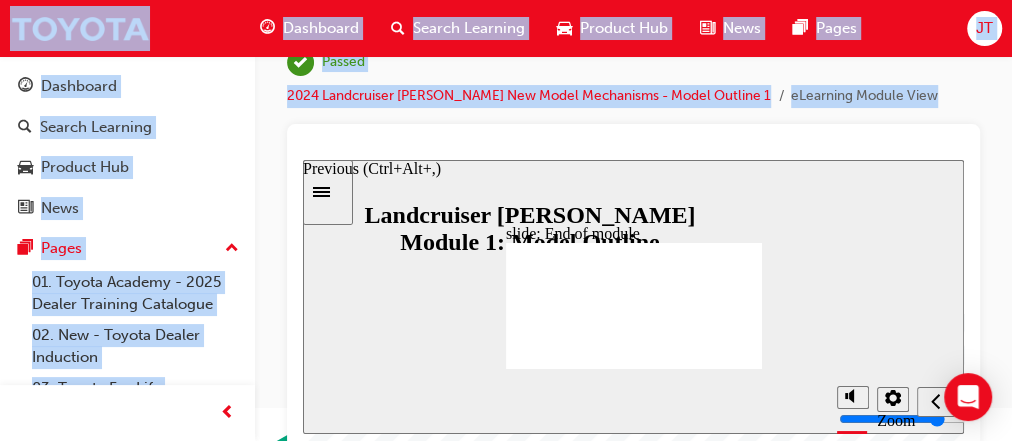 click on "Your version of Internet Explorer is outdated and not supported. Please upgrade to a  modern browser . Dashboard Search Learning Product Hub News Pages JT Dashboard Search Learning Product Hub News Pages Pages 01. Toyota Academy - 2025 Dealer Training Catalogue 02. New - Toyota Dealer Induction  03. Toyota For Life 04. Customer Experience 05. Sales 06. Electrification (EV & Hybrid) 07. Parts21 Certification 08. Service 09. Technical  10. TUNE Rev-Up Training All Pages 2024 Landcruiser [PERSON_NAME] New Model Mechanisms - Model Outline 1 | Passed 2024 Landcruiser [PERSON_NAME] New Model Mechanisms - Model Outline 1 eLearning Module View
Click to clean up after your pet Hide Feed Treat Pet Toy Follow Stay Go back home Chat New Conversation Search Close modal Upgrade Now 🤓 Explain a complex thing Explain Artificial Intelligence so
that I can explain it to my six-year-old child. 🧠 Get suggestions and create new ideas 💭 Translate, summarize, fix grammar and more…       GPT-4o Mini Copy" at bounding box center (506, 128) 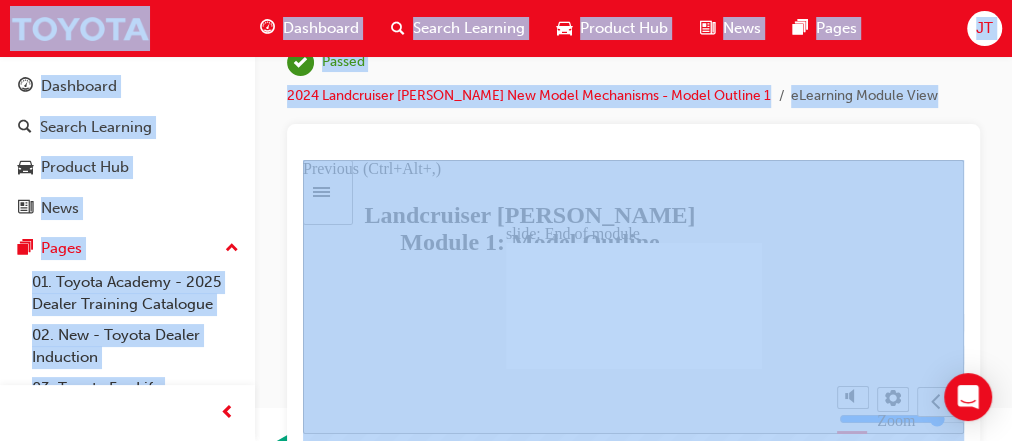 click on "Your version of Internet Explorer is outdated and not supported. Please upgrade to a  modern browser . Dashboard Search Learning Product Hub News Pages JT Dashboard Search Learning Product Hub News Pages Pages 01. Toyota Academy - 2025 Dealer Training Catalogue 02. New - Toyota Dealer Induction  03. Toyota For Life 04. Customer Experience 05. Sales 06. Electrification (EV & Hybrid) 07. Parts21 Certification 08. Service 09. Technical  10. TUNE Rev-Up Training All Pages 2024 Landcruiser [PERSON_NAME] New Model Mechanisms - Model Outline 1 | Passed 2024 Landcruiser [PERSON_NAME] New Model Mechanisms - Model Outline 1 eLearning Module View
Click to clean up after your pet Hide Feed Treat Pet Toy Follow Stay Go back home Chat New Conversation Search Close modal Upgrade Now 🤓 Explain a complex thing Explain Artificial Intelligence so
that I can explain it to my six-year-old child. 🧠 Get suggestions and create new ideas 💭 Translate, summarize, fix grammar and more…       GPT-4o Mini Copy" at bounding box center [506, 128] 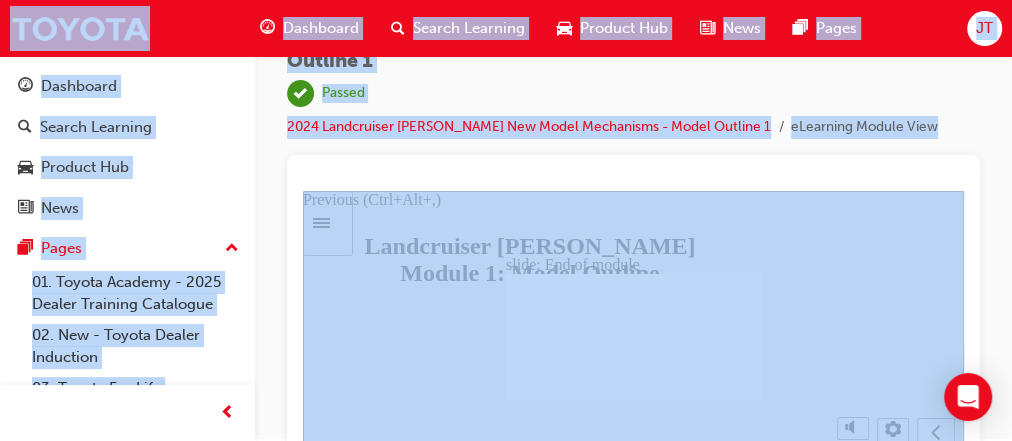 click on "Your version of Internet Explorer is outdated and not supported. Please upgrade to a  modern browser . Dashboard Search Learning Product Hub News Pages JT Dashboard Search Learning Product Hub News Pages Pages 01. Toyota Academy - 2025 Dealer Training Catalogue 02. New - Toyota Dealer Induction  03. Toyota For Life 04. Customer Experience 05. Sales 06. Electrification (EV & Hybrid) 07. Parts21 Certification 08. Service 09. Technical  10. TUNE Rev-Up Training All Pages 2024 Landcruiser [PERSON_NAME] New Model Mechanisms - Model Outline 1 | Passed 2024 Landcruiser [PERSON_NAME] New Model Mechanisms - Model Outline 1 eLearning Module View
Click to clean up after your pet Hide Feed Treat Pet Toy Follow Stay Go back home Chat New Conversation Search Close modal Upgrade Now 🤓 Explain a complex thing Explain Artificial Intelligence so
that I can explain it to my six-year-old child. 🧠 Get suggestions and create new ideas 💭 Translate, summarize, fix grammar and more…       GPT-4o Mini Copy" at bounding box center (506, 159) 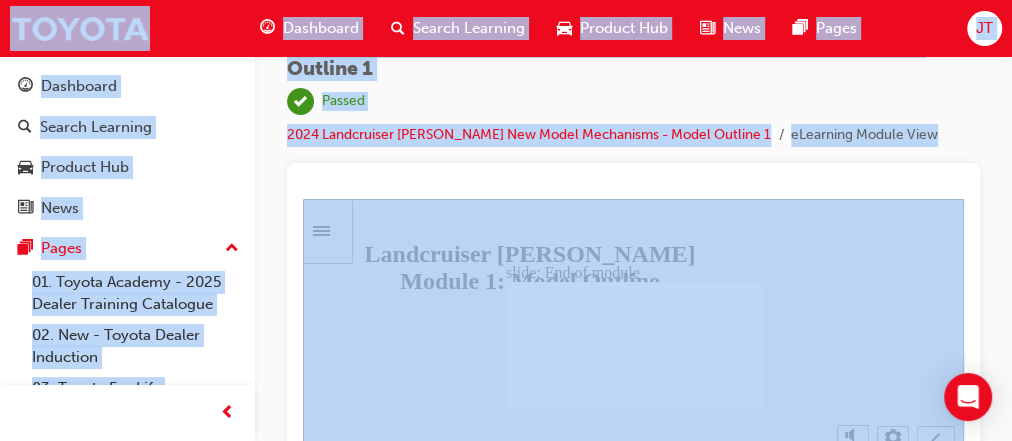scroll, scrollTop: 61, scrollLeft: 0, axis: vertical 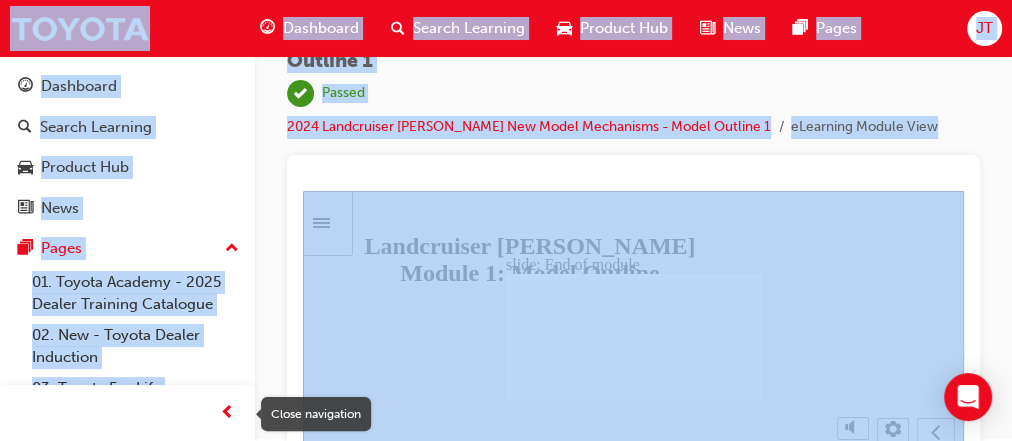 click at bounding box center (227, 413) 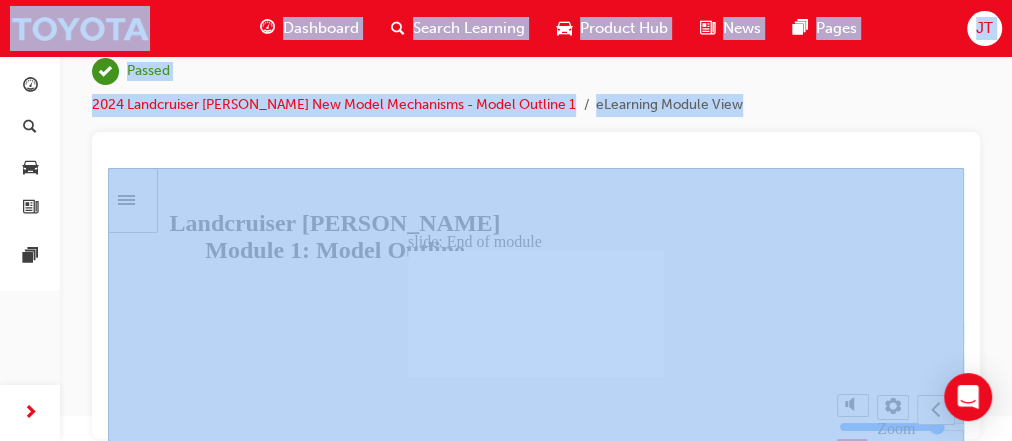 type 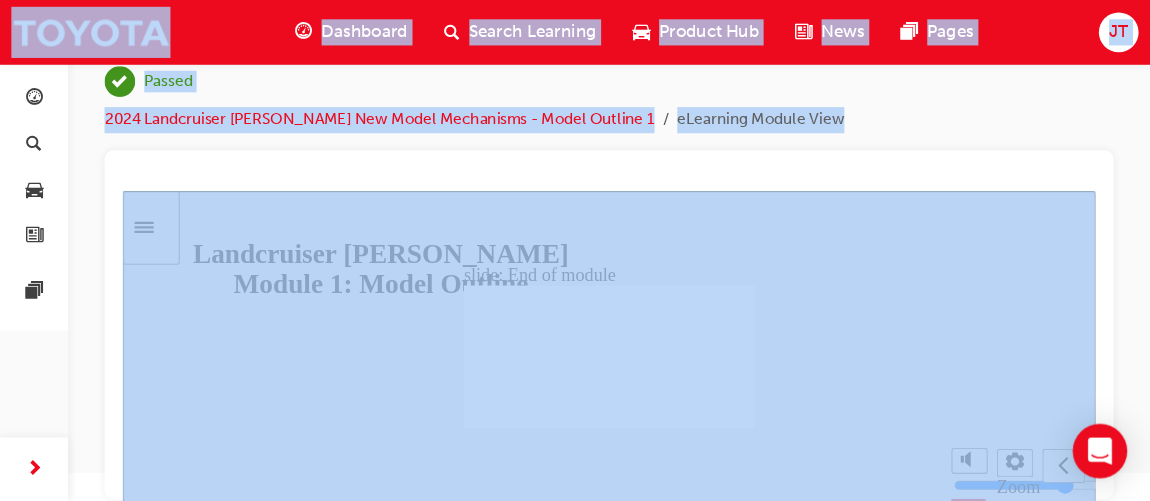 scroll, scrollTop: 26, scrollLeft: 0, axis: vertical 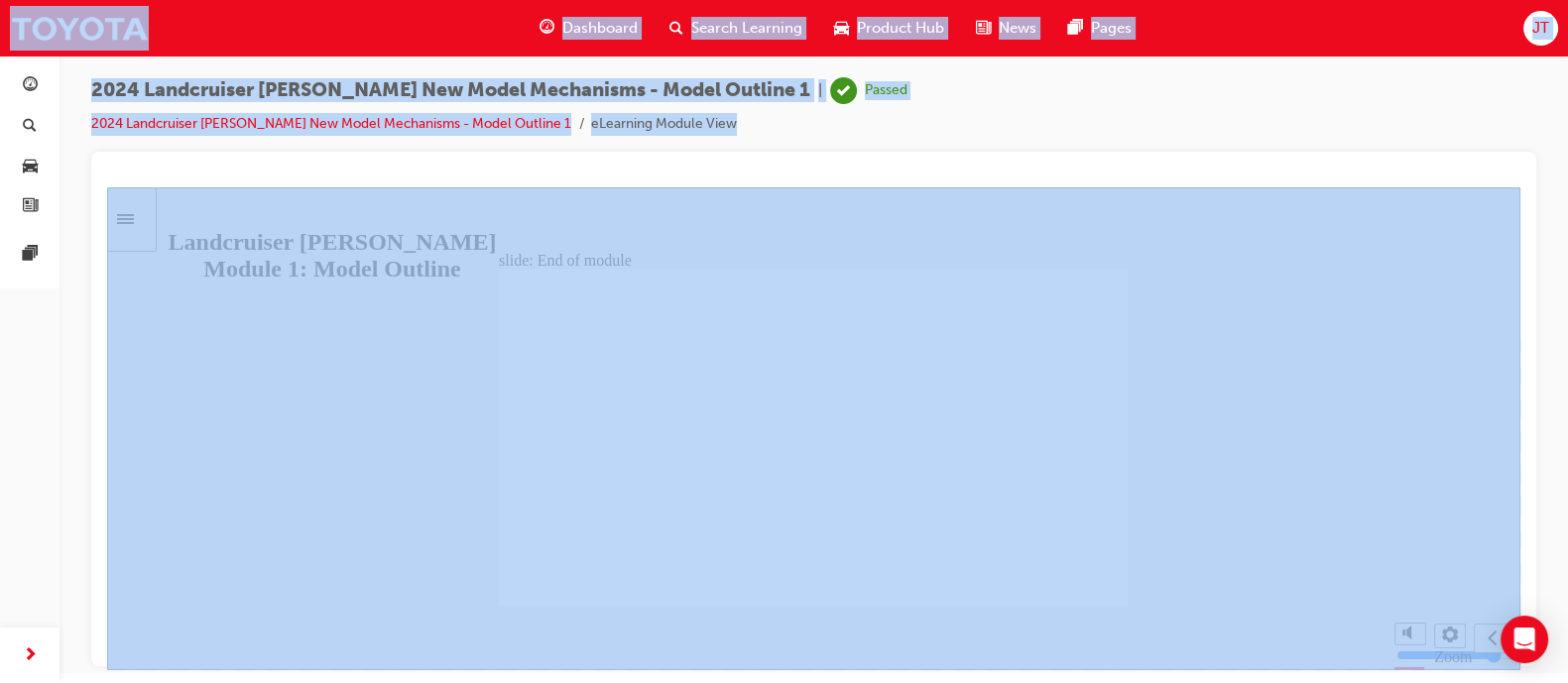 click on "Dashboard" at bounding box center (588, 28) 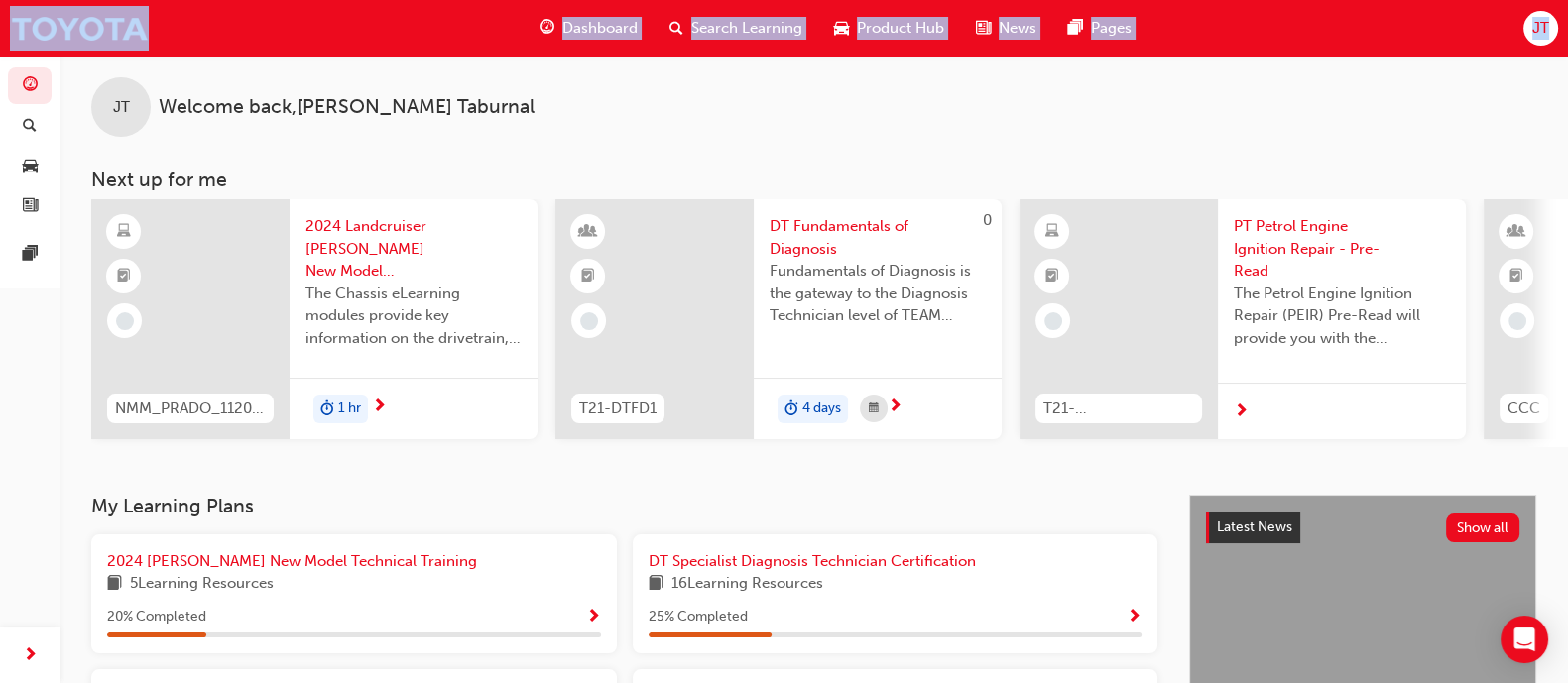 type on "JT
Welcome back, [PERSON_NAME]
Next up for me
NMM_PRADO_112024_MODULE_2
2024 Landcruiser [PERSON_NAME] New Model Mechanisms - Chassis 2
The Chassis eLearning modules provide key information on the drivetrain, suspension, brake and steering system features and functions associated with the Toyota [PERSON_NAME] range.
1 hr
0
T21-DTFD1
DT Fundamentals of Diagnosis
Fundamentals of Diagnosis is the gateway to the Diagnosis Technician level of TEAM Training and sets the foundations to enable moving into the 3 x streams of DT training curriculum.
4 days
T21-PTEN_PEIR_PRE_READ
PT Petrol Engine Ignition Repair - Pre-Read
The Petrol Engine Ignition Repair (PEIR) Pre-Read will provide you with the Knowledge and Understanding to successfully complete the Pre-Course Assessment.
240
CCC
Confident Customer Conversations
The purpose of the Confident Customer Conversations workshop is to equip you with tools to communicate with confidence in the moment (reactive) with Customers who are dissatisfied or to prepare (pro-active) for a conve..." 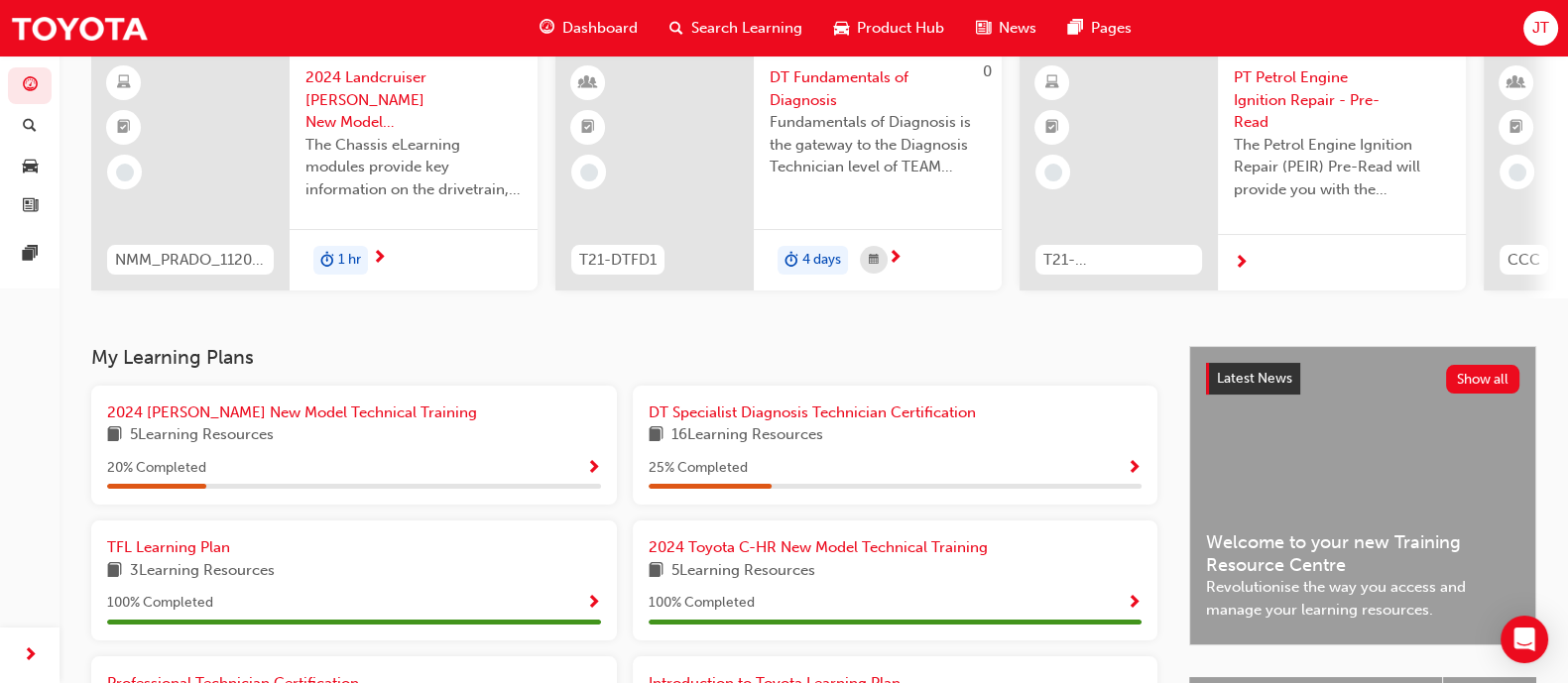 scroll, scrollTop: 108, scrollLeft: 0, axis: vertical 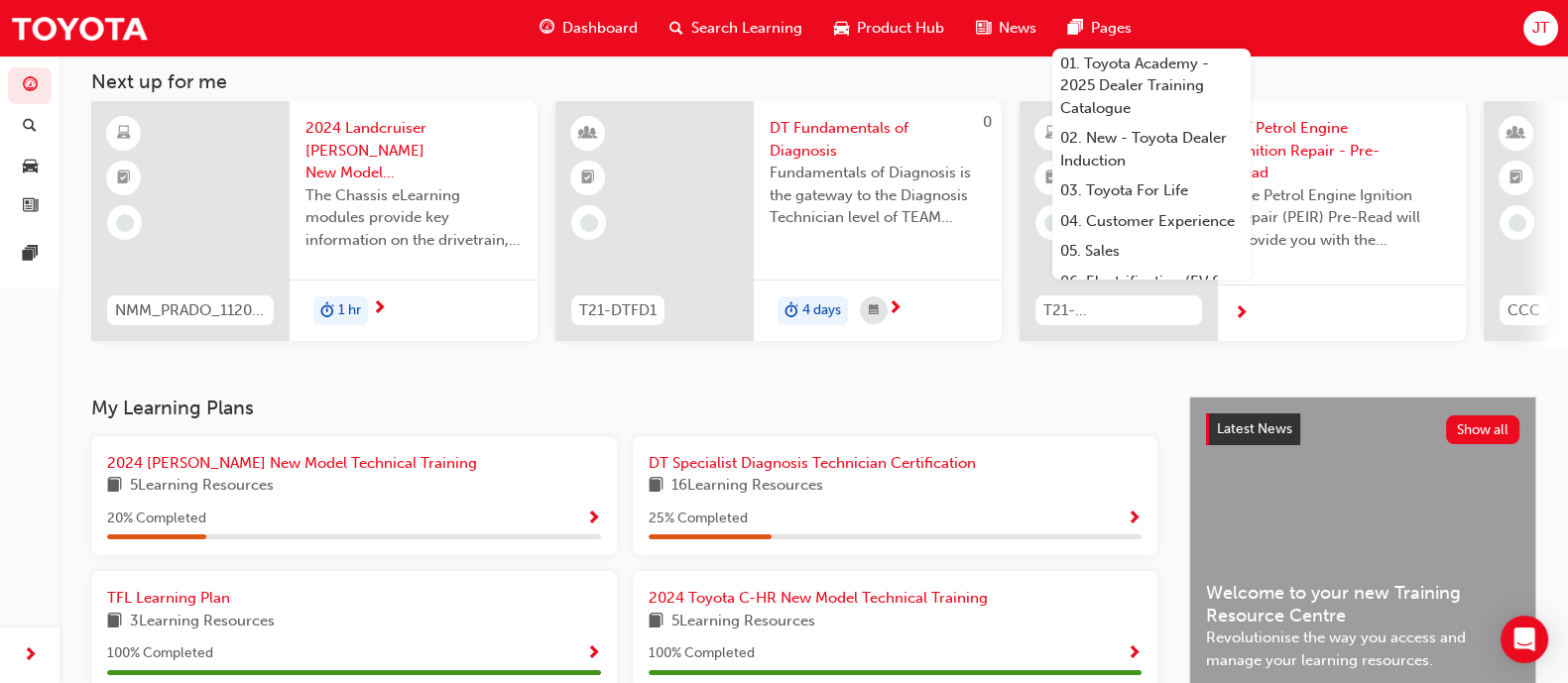 click at bounding box center [190, 221] 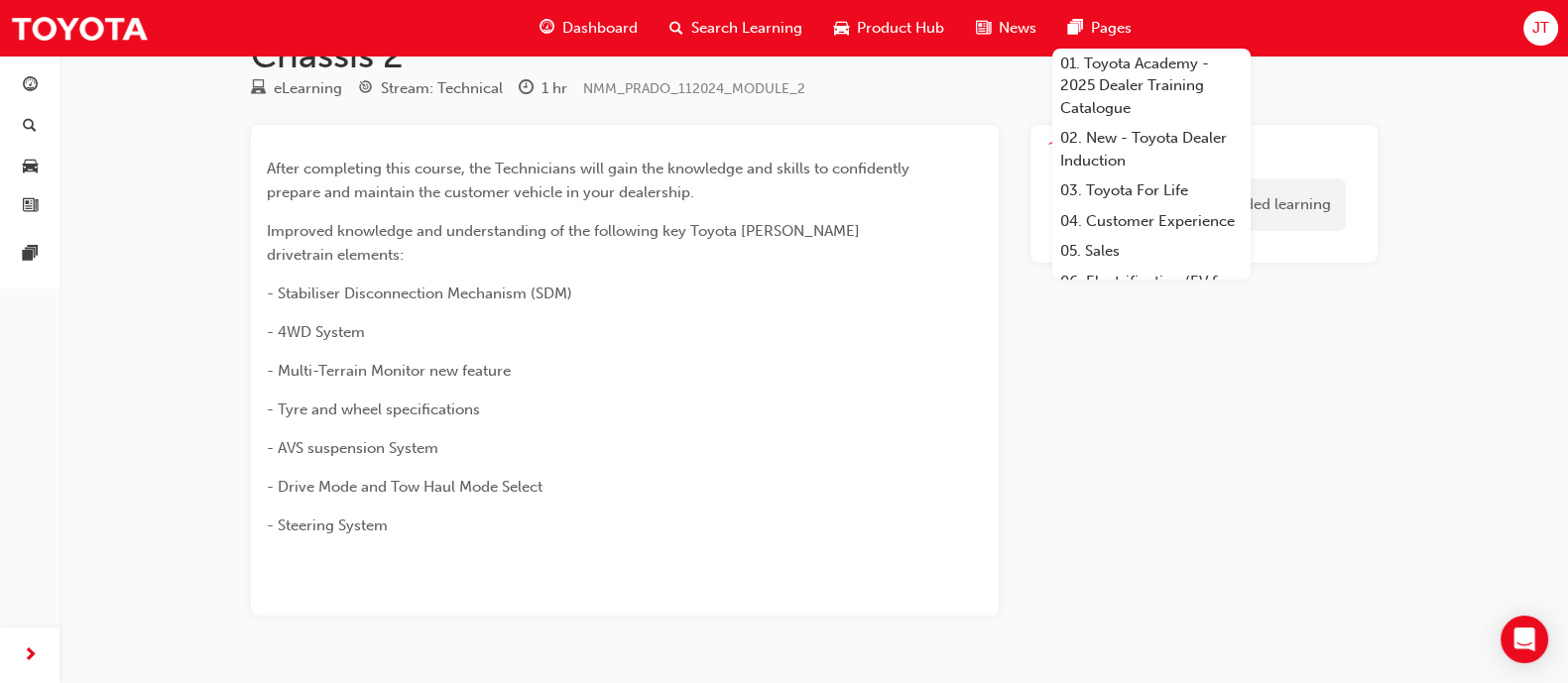 scroll, scrollTop: 98, scrollLeft: 0, axis: vertical 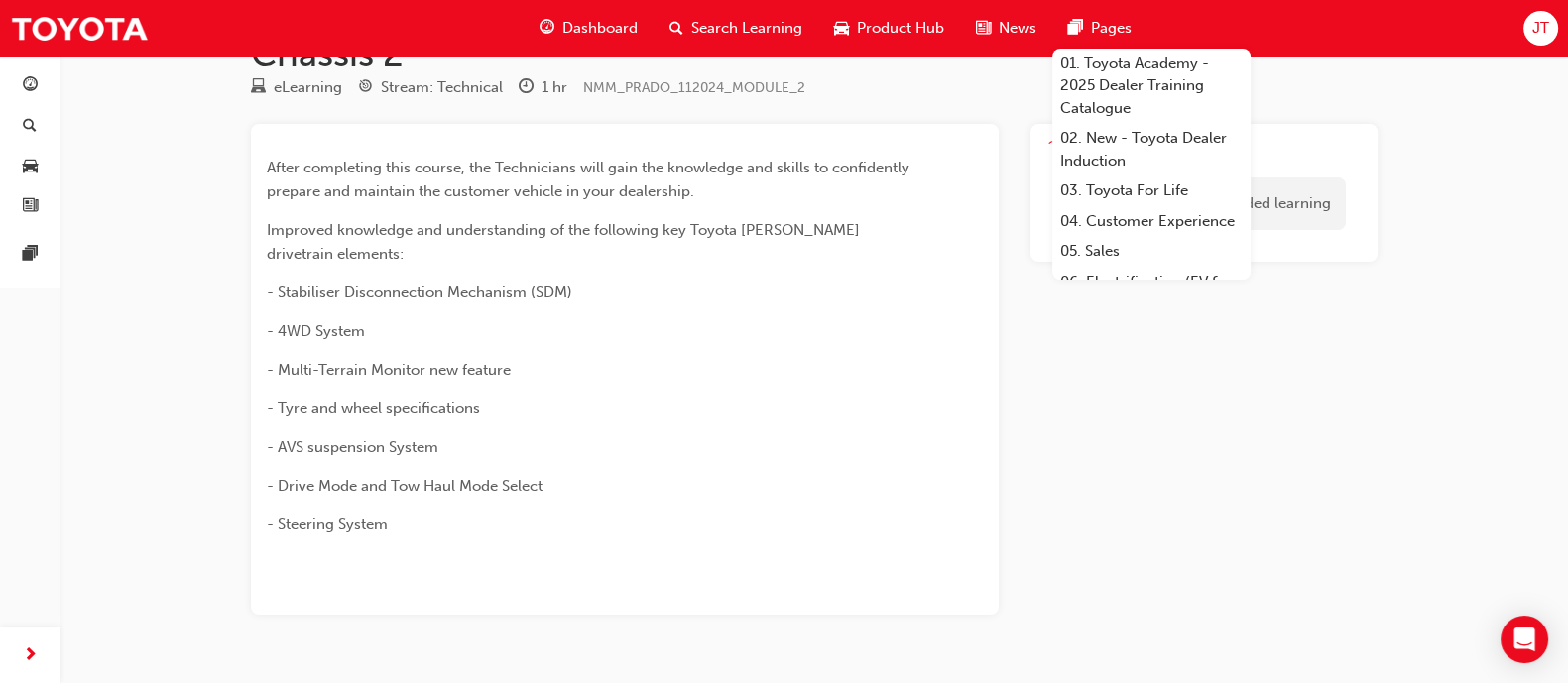click on "After completing this course, the Technicians will gain the knowledge and skills to confidently prepare and maintain the customer vehicle in your dealership. Improved knowledge and understanding of the following key Toyota [PERSON_NAME] drivetrain elements: - Stabiliser Disconnection Mechanism (SDM) - 4WD System - Multi-Terrain Monitor new feature - Tyre and wheel specifications - AVS suspension System - Drive Mode and Tow Haul Mode Select - Steering System" at bounding box center [625, 338] 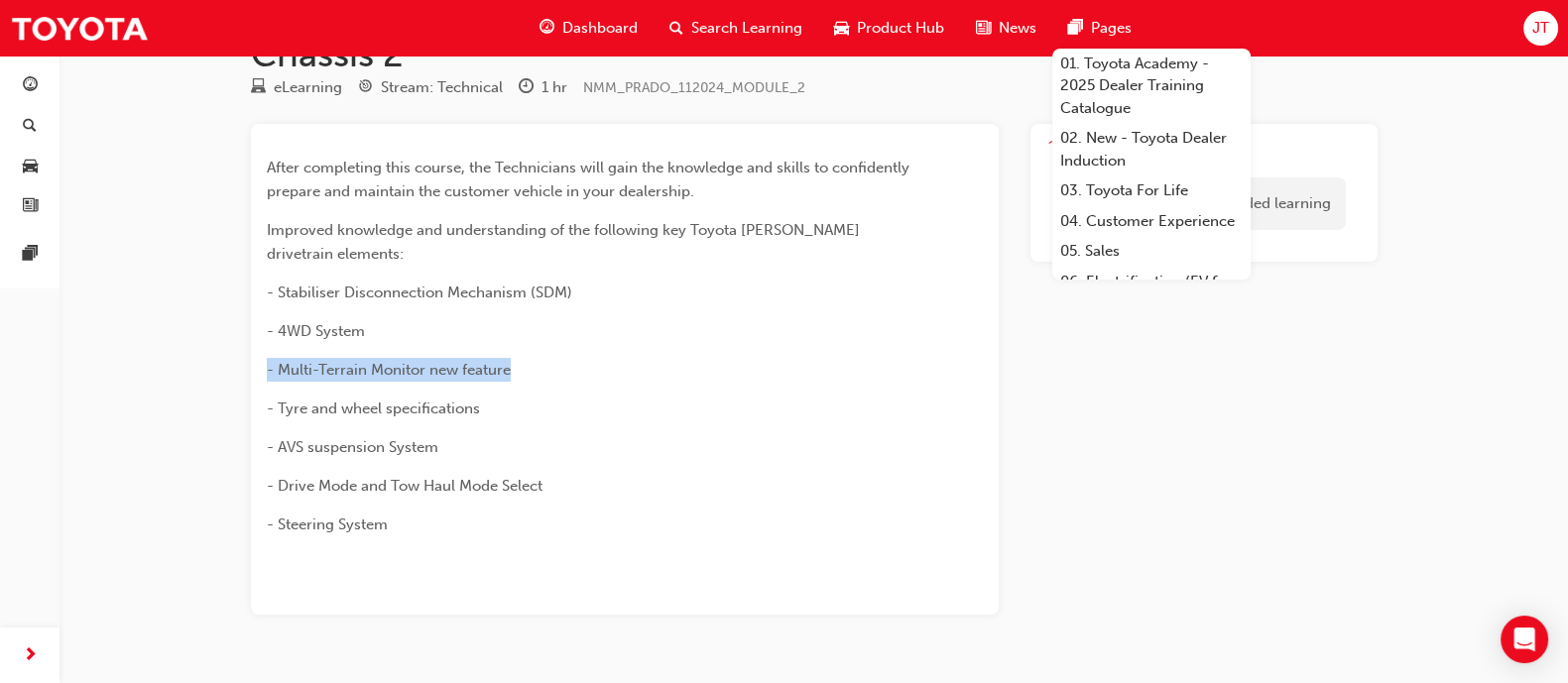 click on "- Multi-Terrain Monitor new feature" at bounding box center (589, 370) 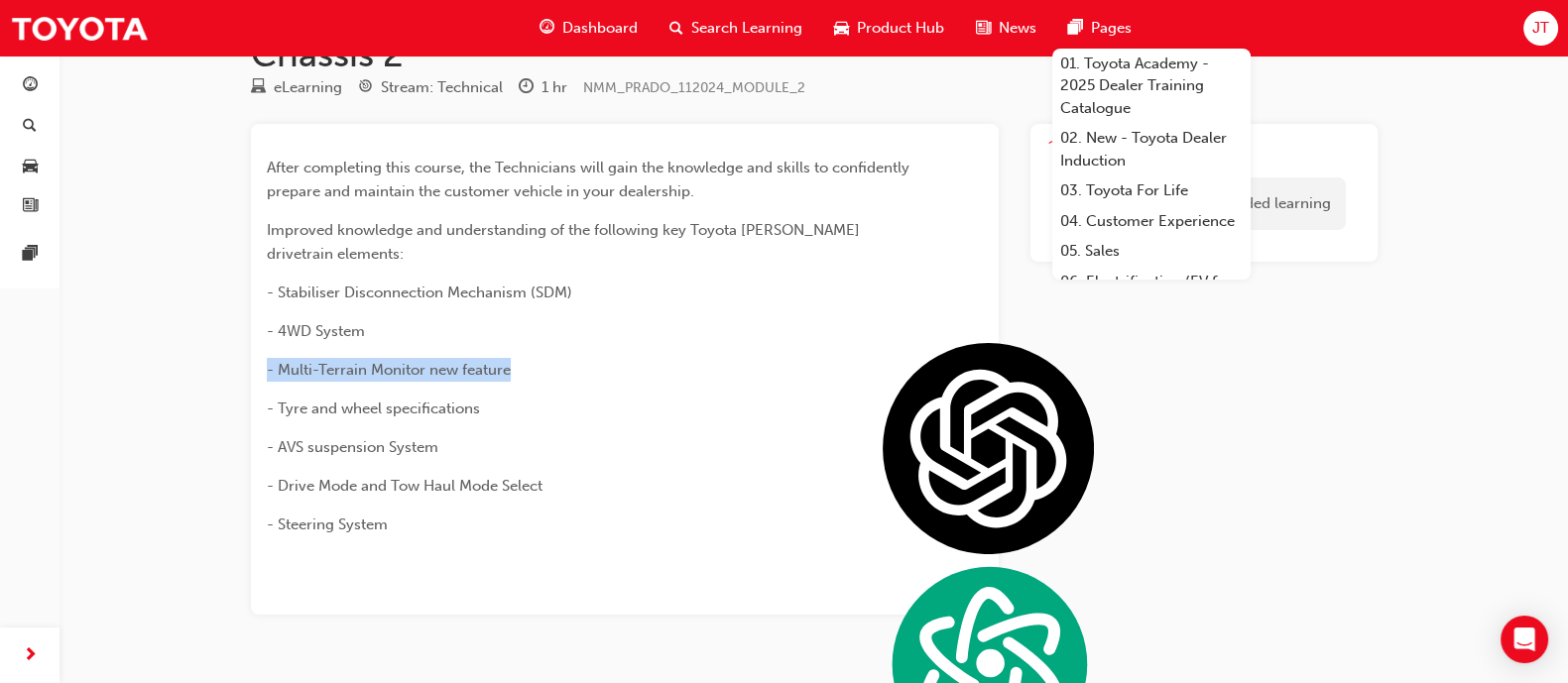 click on "- Multi-Terrain Monitor new feature" at bounding box center [589, 370] 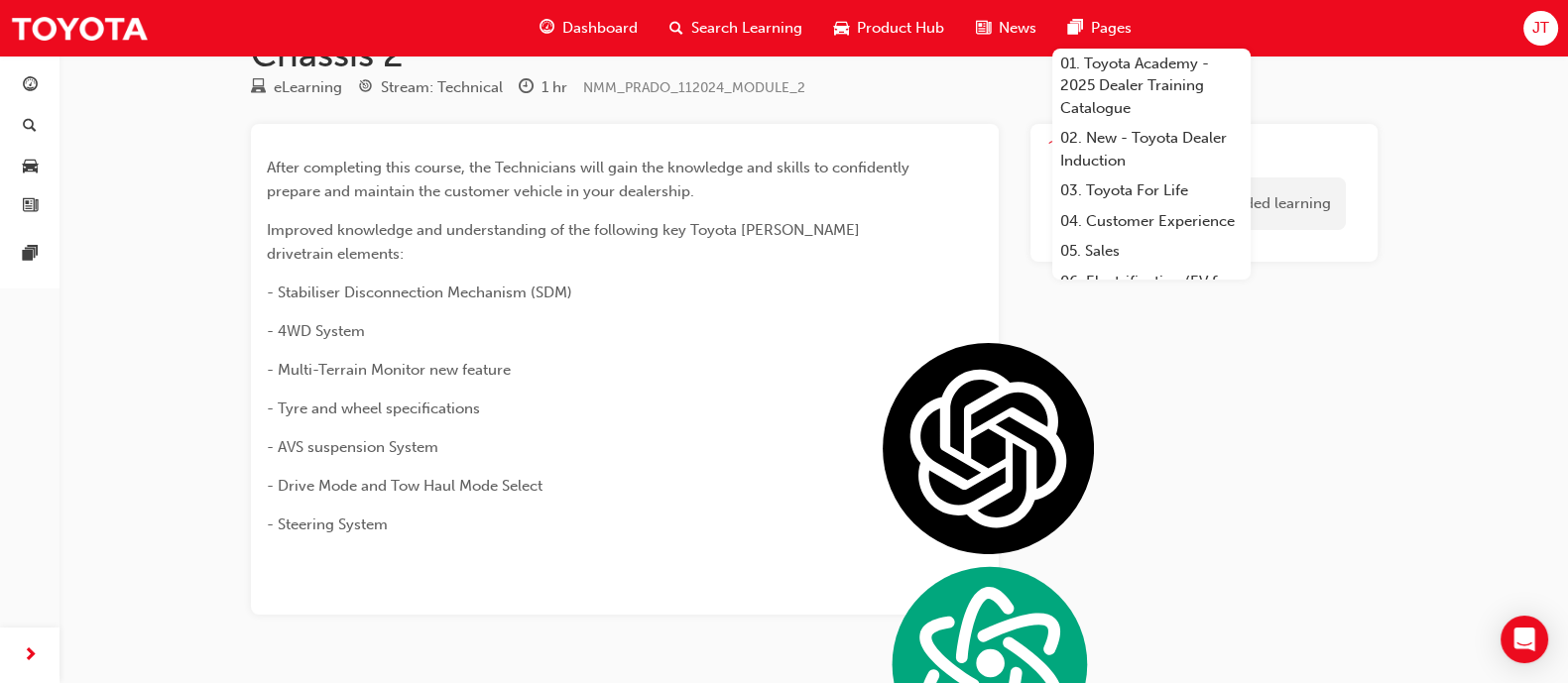 click on "No recorded learning" at bounding box center (1204, 369) 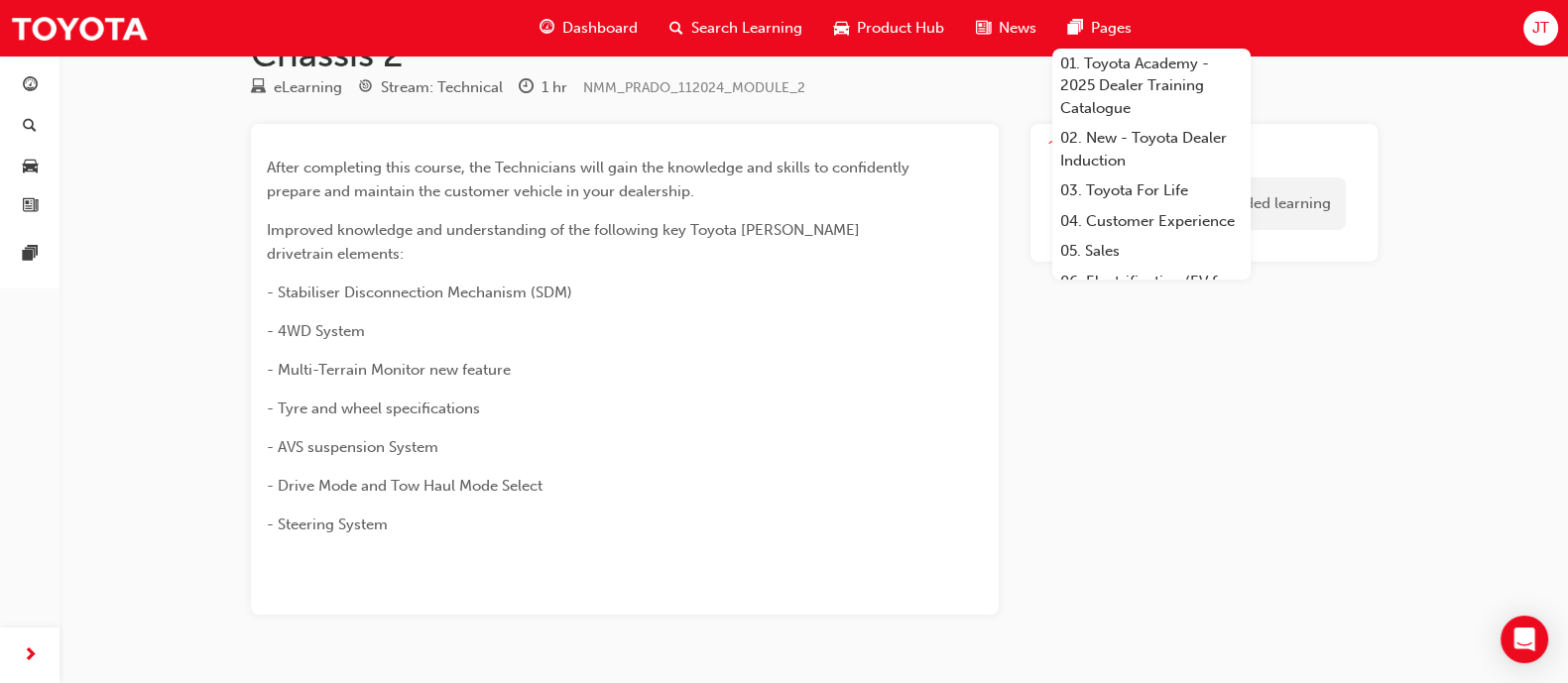 click on "Dashboard" at bounding box center (600, 28) 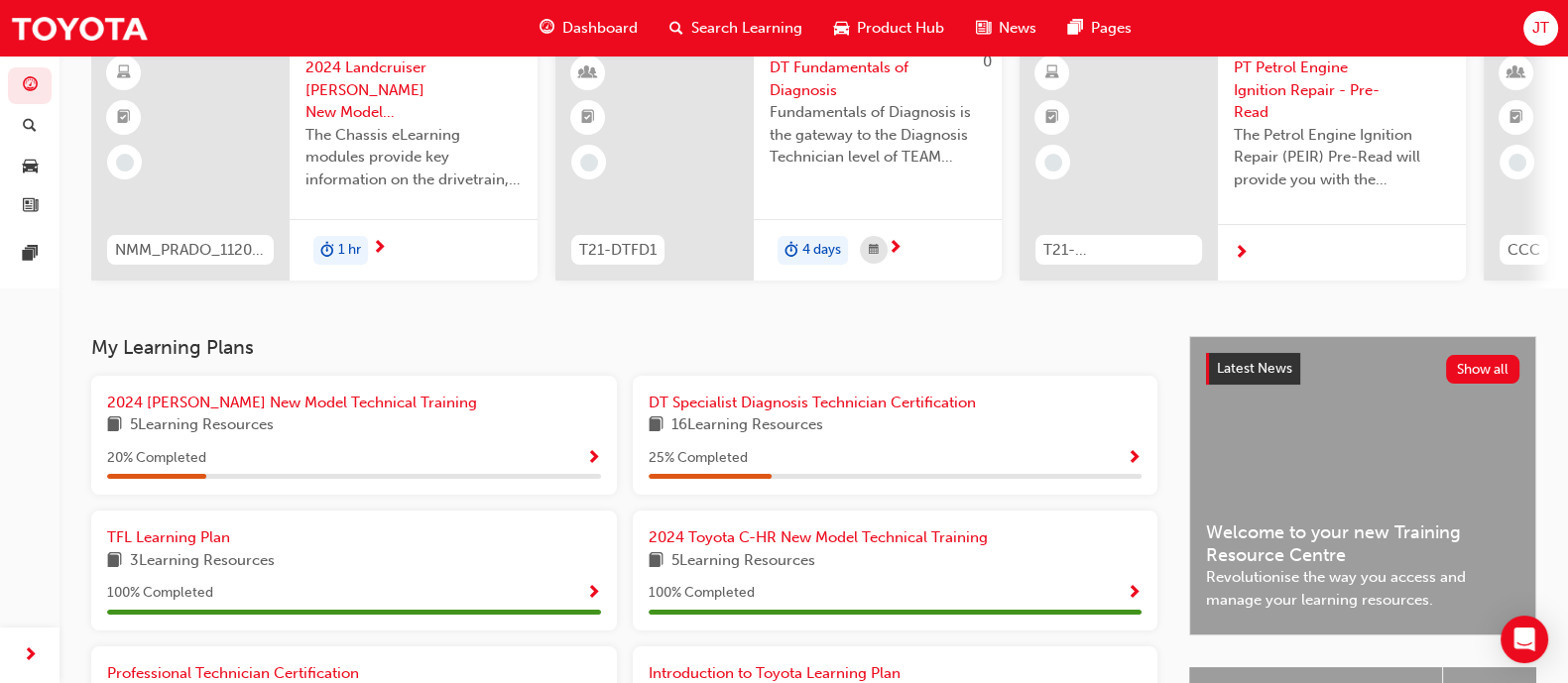 scroll, scrollTop: 0, scrollLeft: 0, axis: both 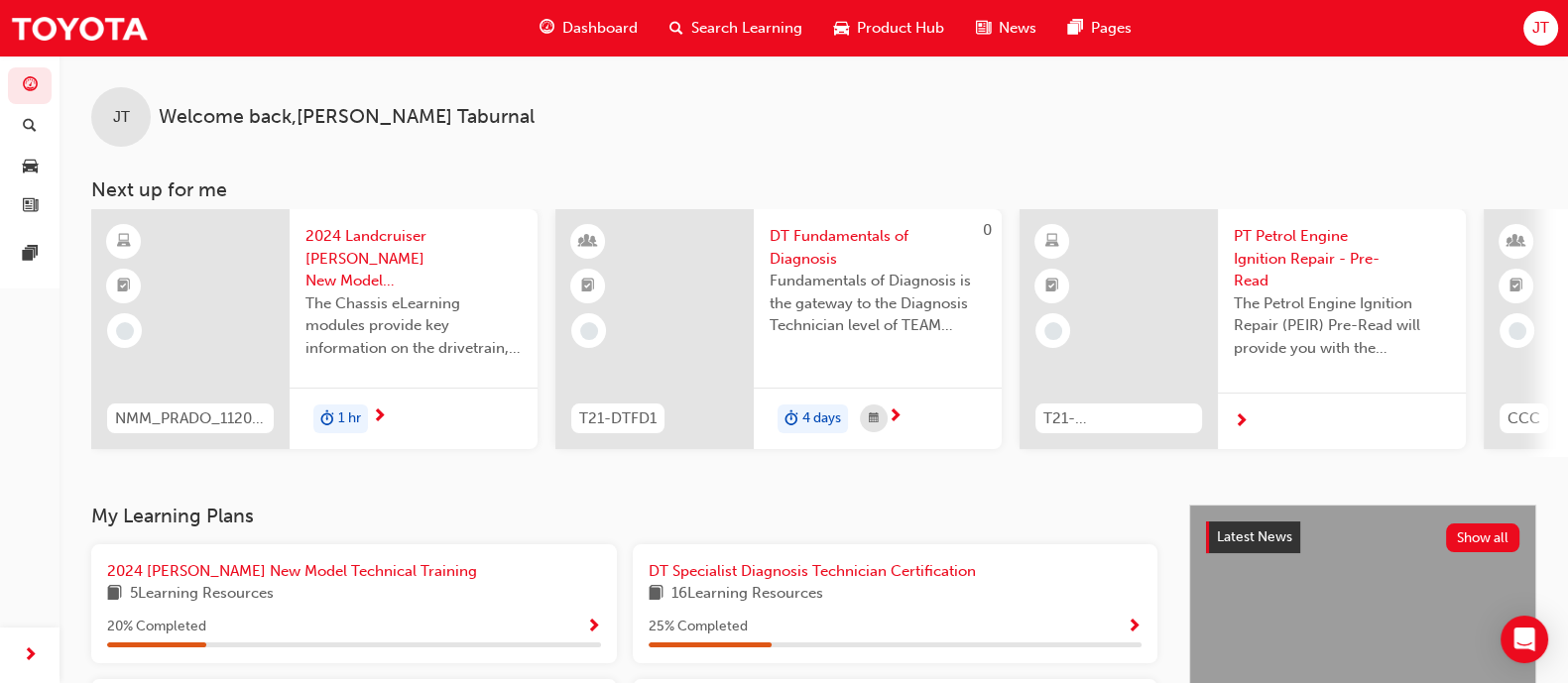 click at bounding box center [379, 417] 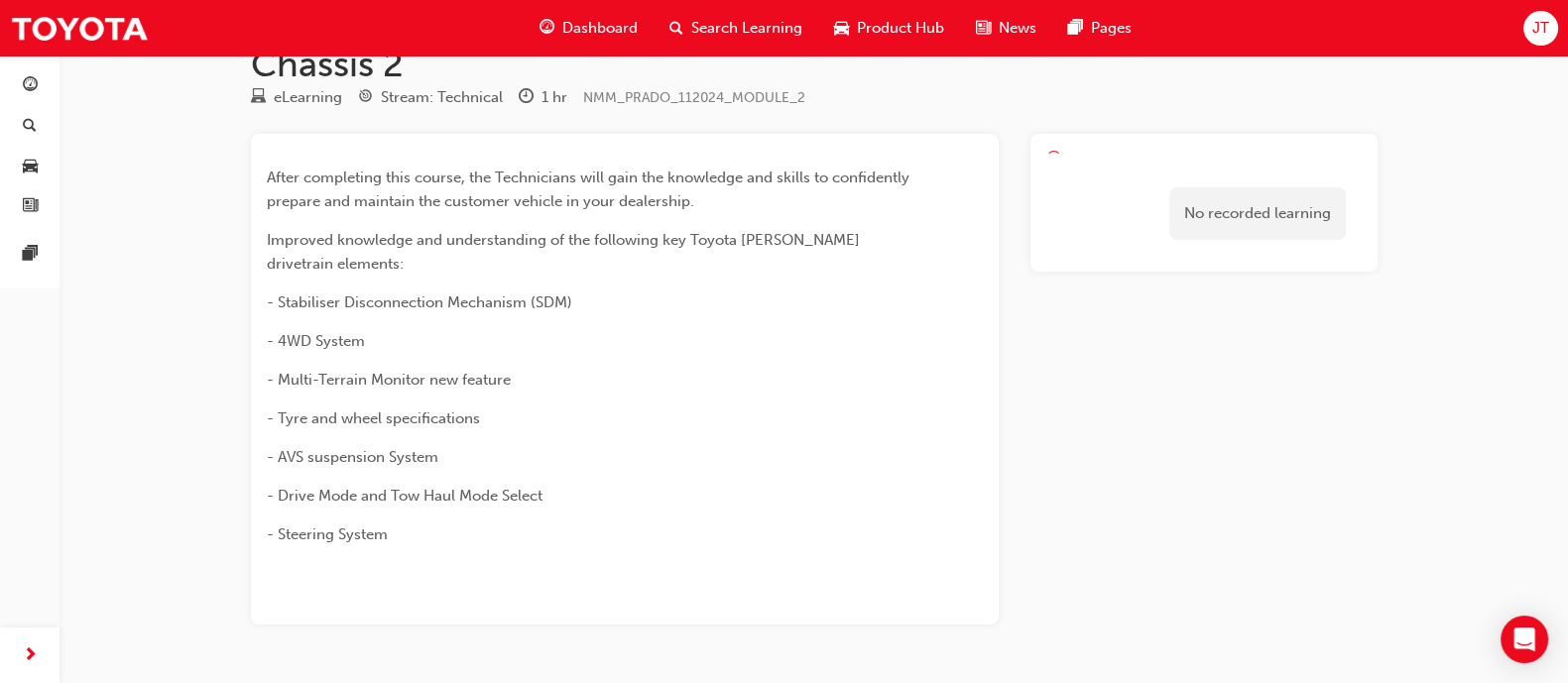 scroll, scrollTop: 98, scrollLeft: 0, axis: vertical 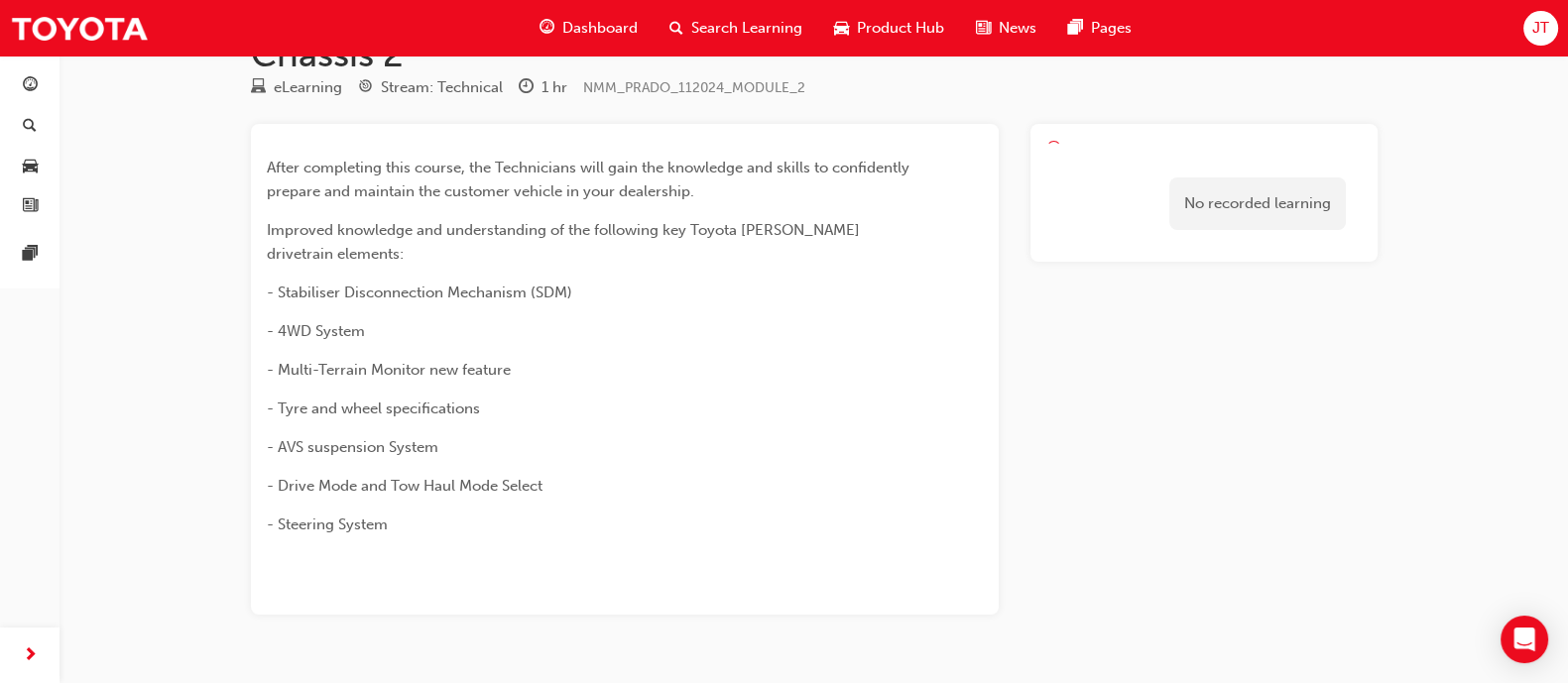 click on "No recorded learning" at bounding box center [1258, 203] 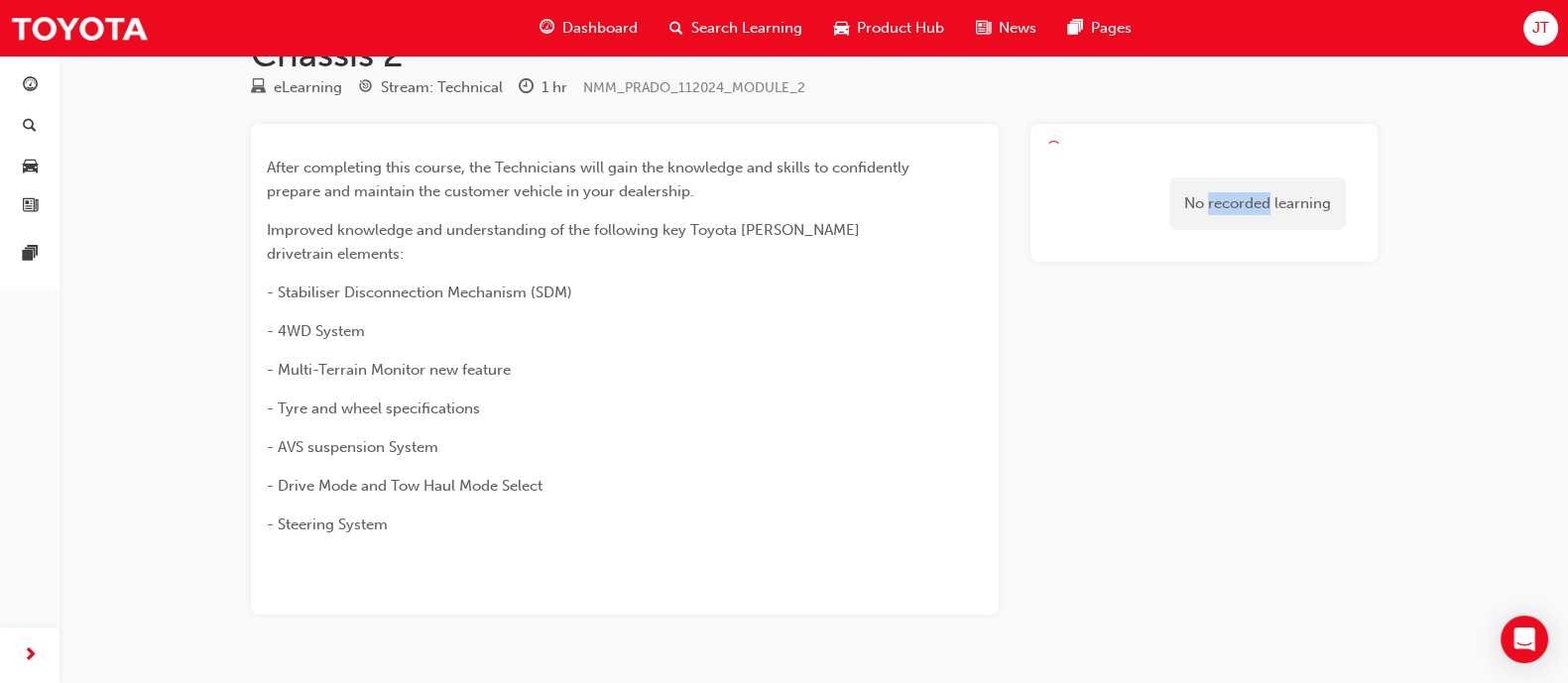 click on "No recorded learning" at bounding box center (1258, 203) 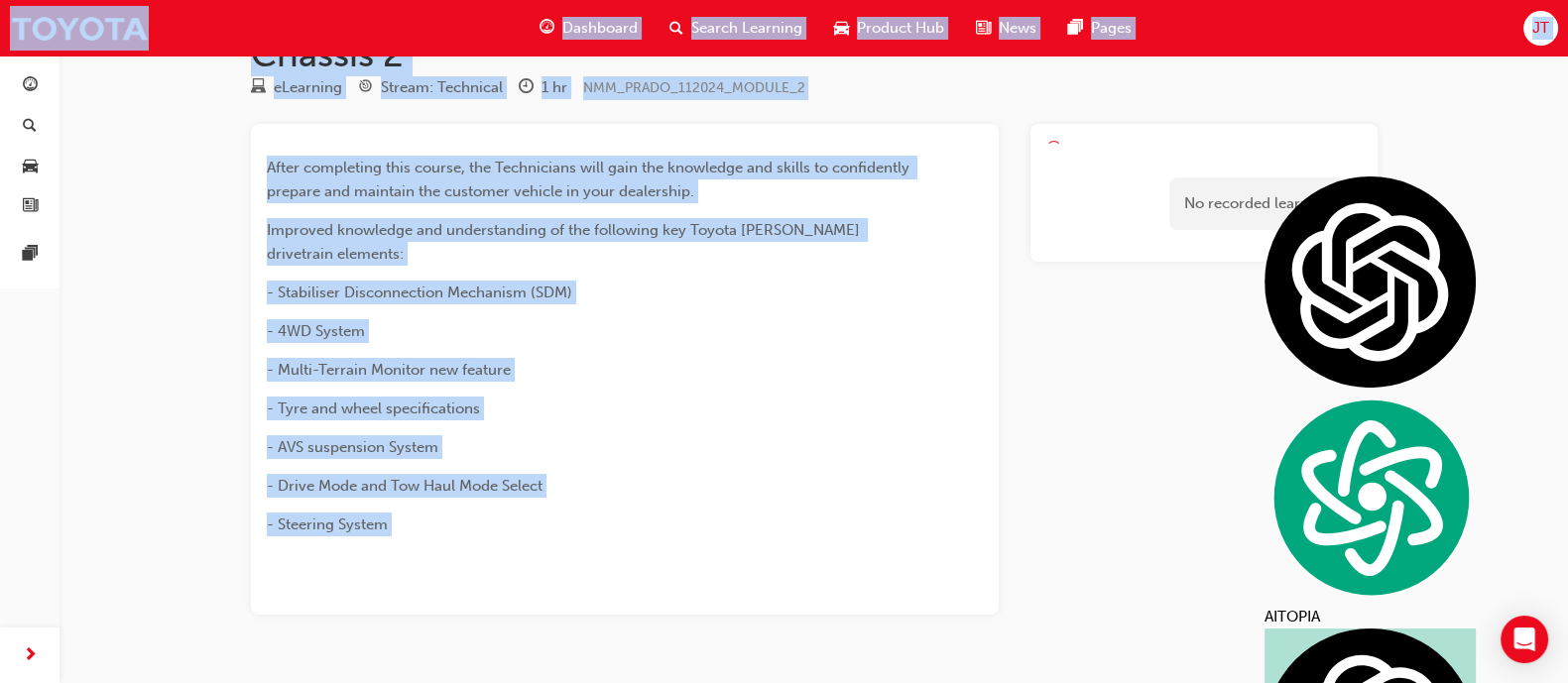 click on "No recorded learning" at bounding box center (1258, 203) 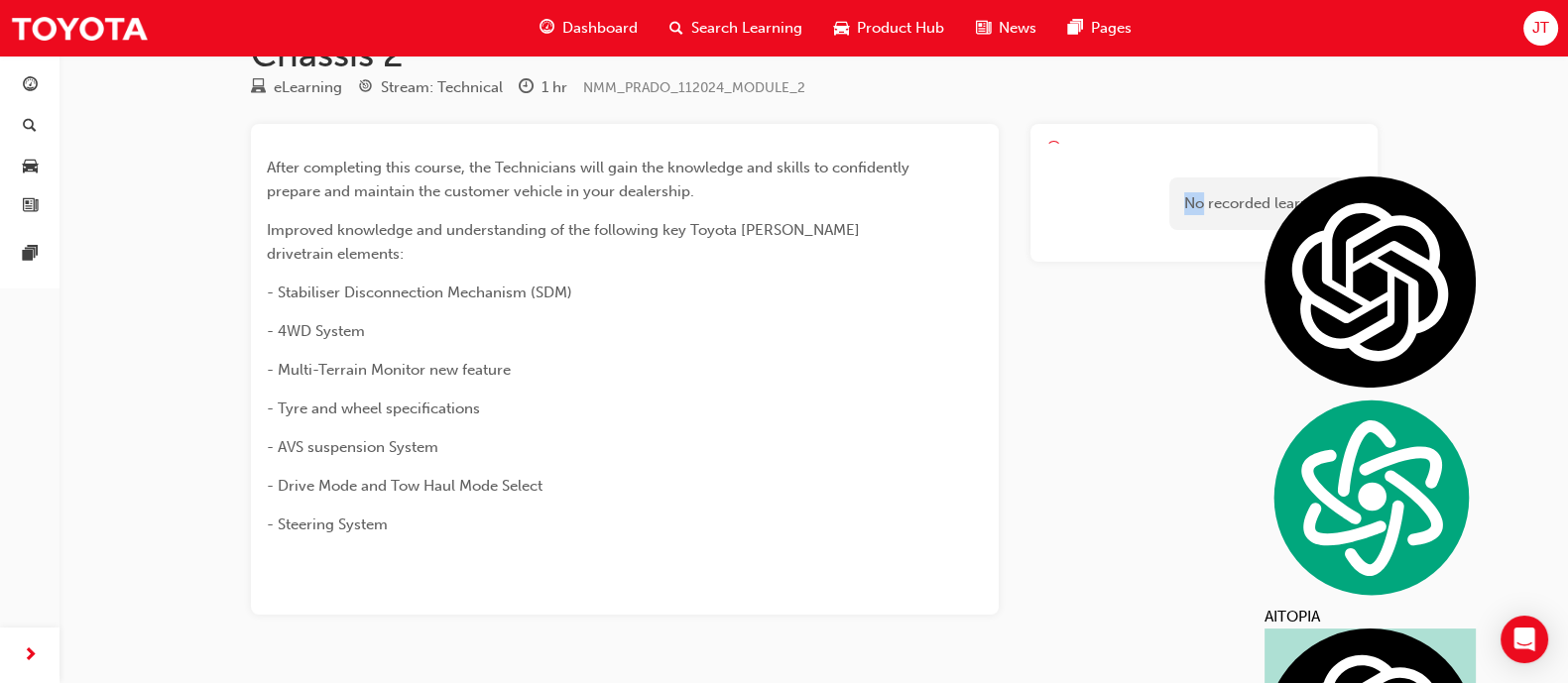click on "No recorded learning" at bounding box center [1204, 192] 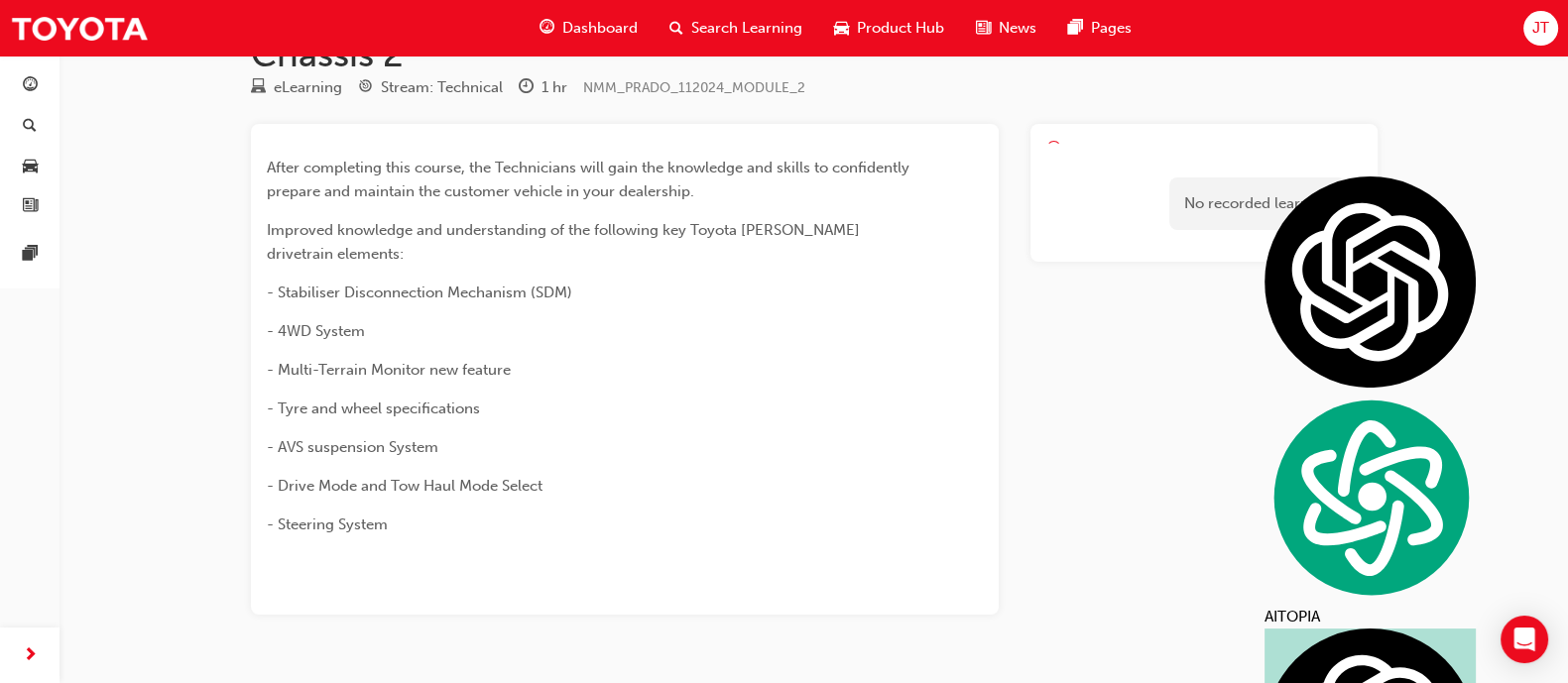 click on "After completing this course, the Technicians will gain the knowledge and skills to confidently prepare and maintain the customer vehicle in your dealership. Improved knowledge and understanding of the following key Toyota [PERSON_NAME] drivetrain elements: - Stabiliser Disconnection Mechanism (SDM) - 4WD System - Multi-Terrain Monitor new feature - Tyre and wheel specifications - AVS suspension System - Drive Mode and Tow Haul Mode Select - Steering System" at bounding box center [625, 338] 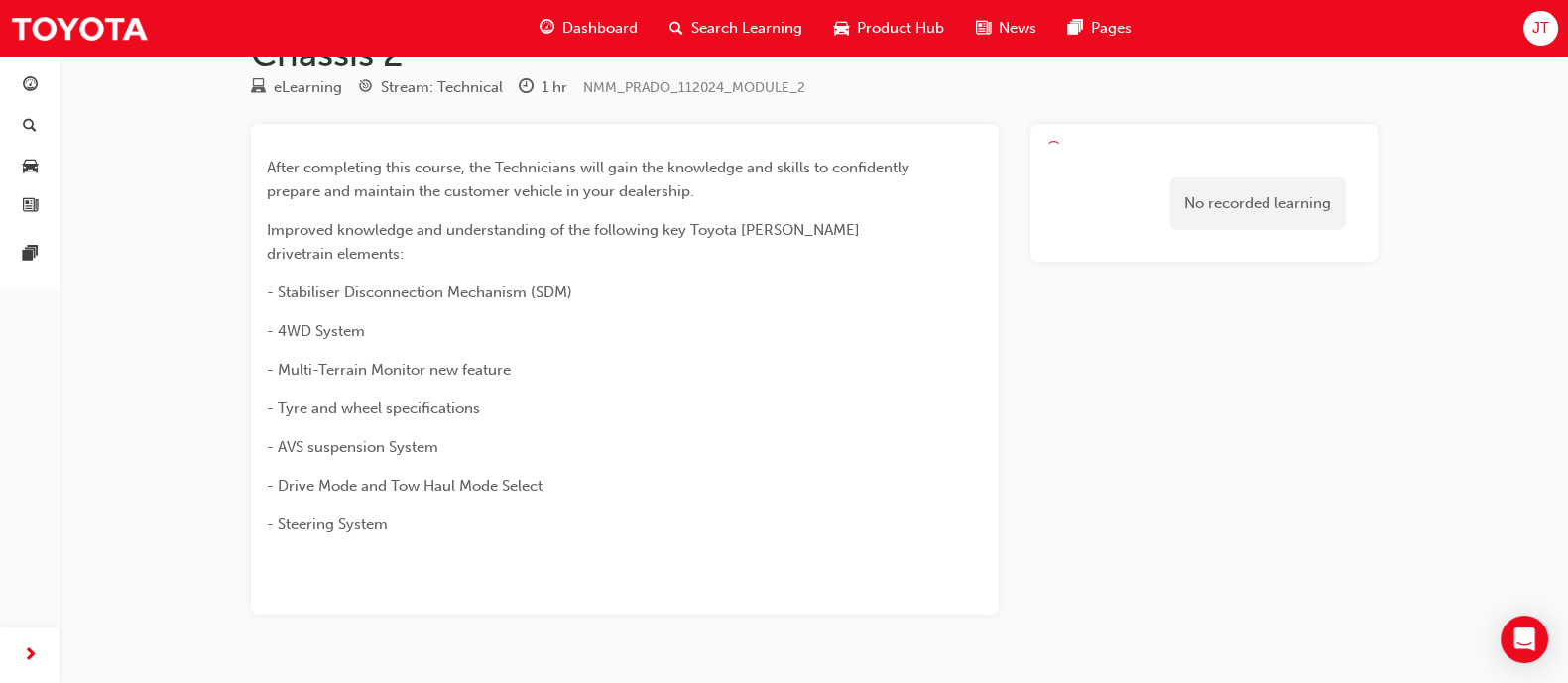 click on "Dashboard" at bounding box center (600, 28) 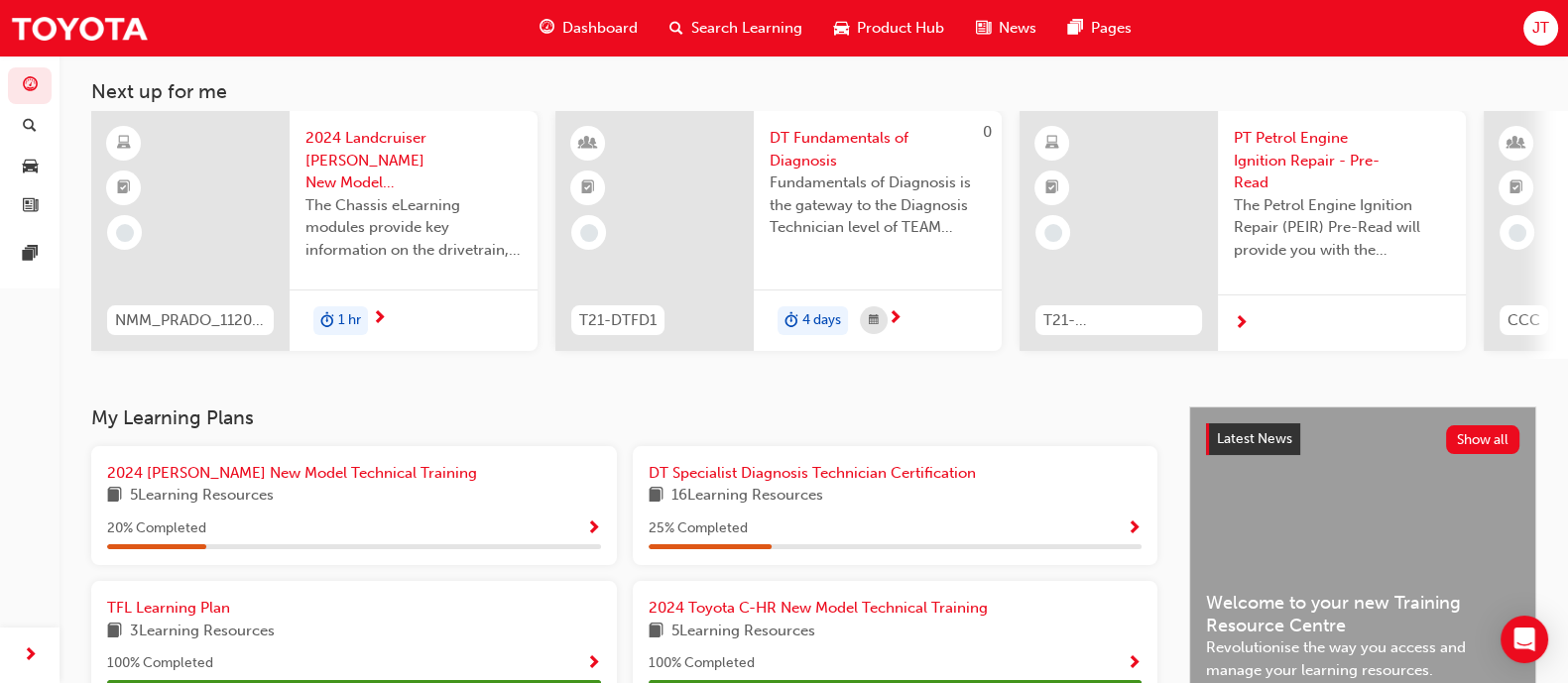 click on "My Learning Plans" at bounding box center (624, 417) 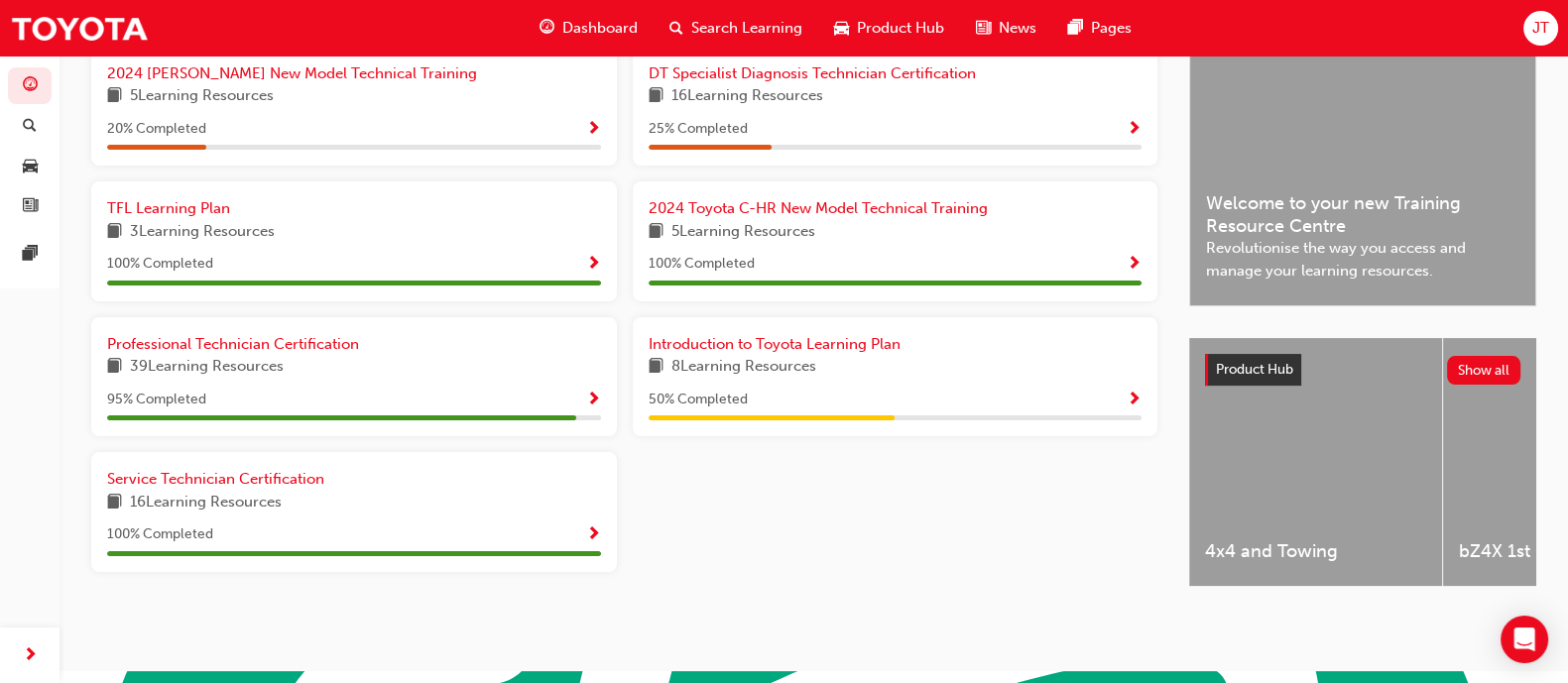 scroll, scrollTop: 499, scrollLeft: 0, axis: vertical 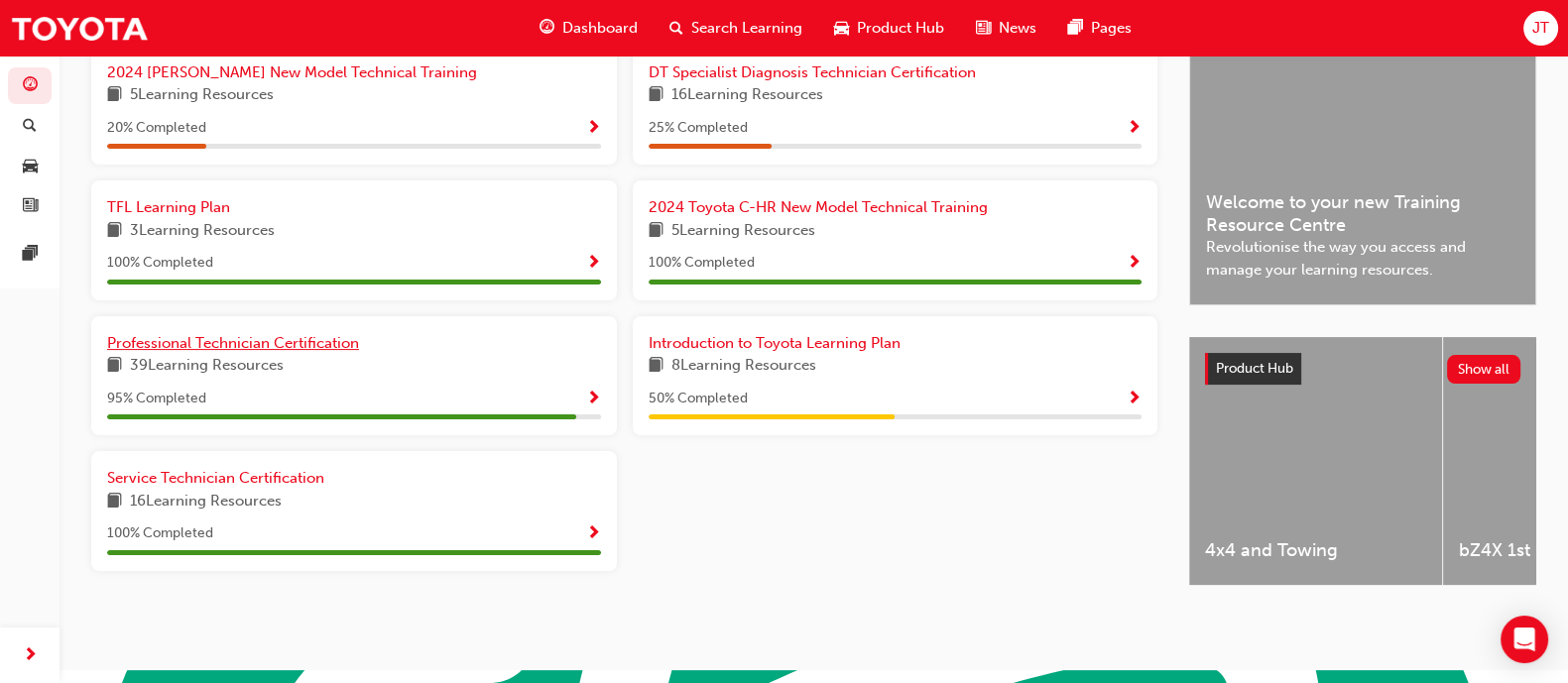 click on "Professional Technician Certification" at bounding box center [233, 343] 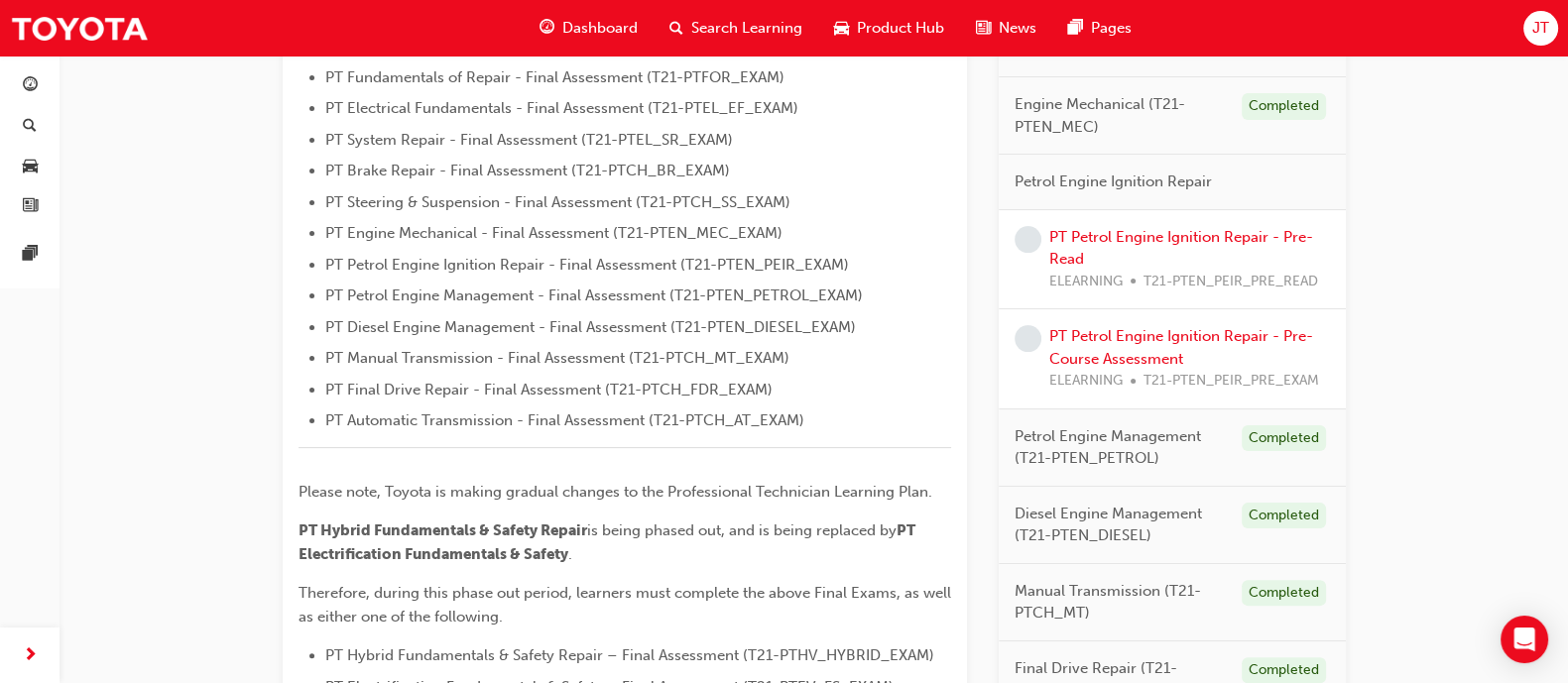 scroll, scrollTop: 570, scrollLeft: 0, axis: vertical 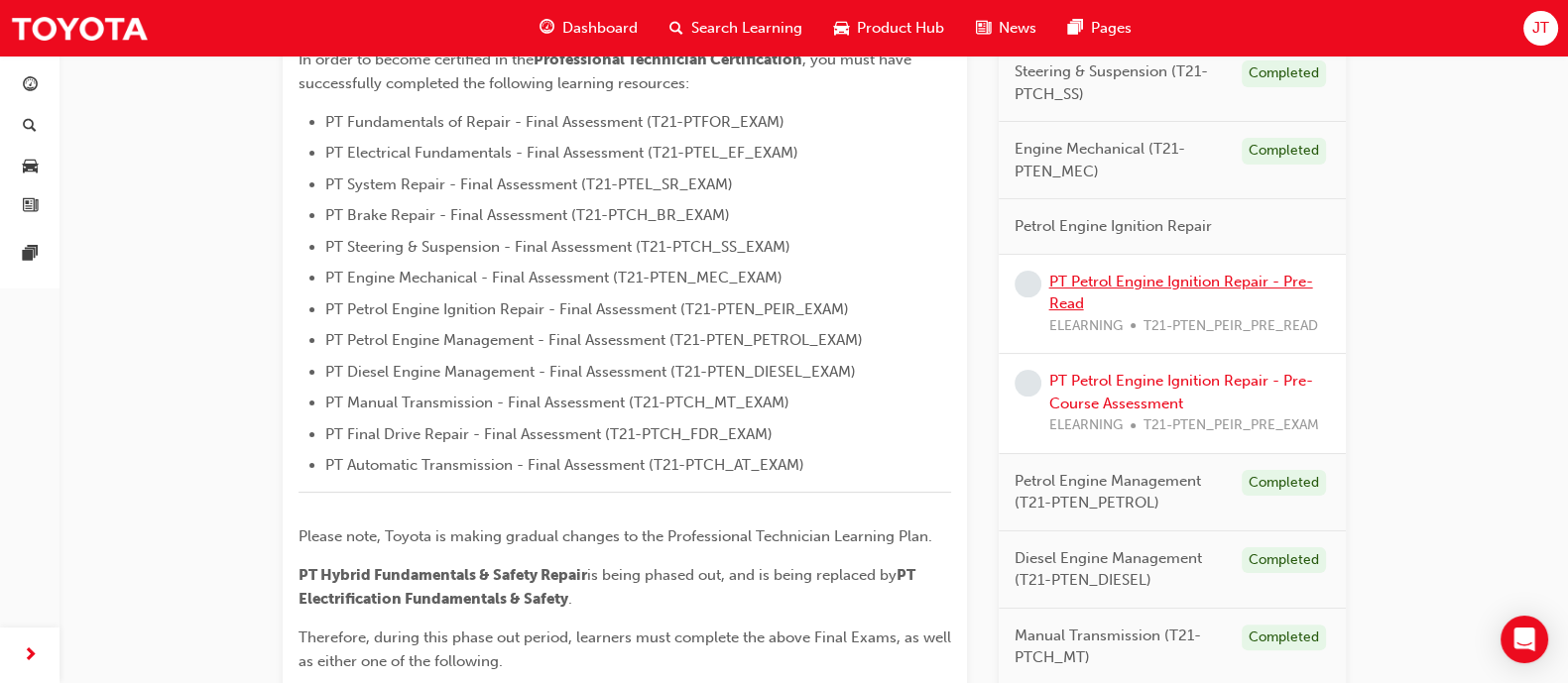 click on "PT Petrol Engine Ignition Repair - Pre-Read" at bounding box center (1181, 292) 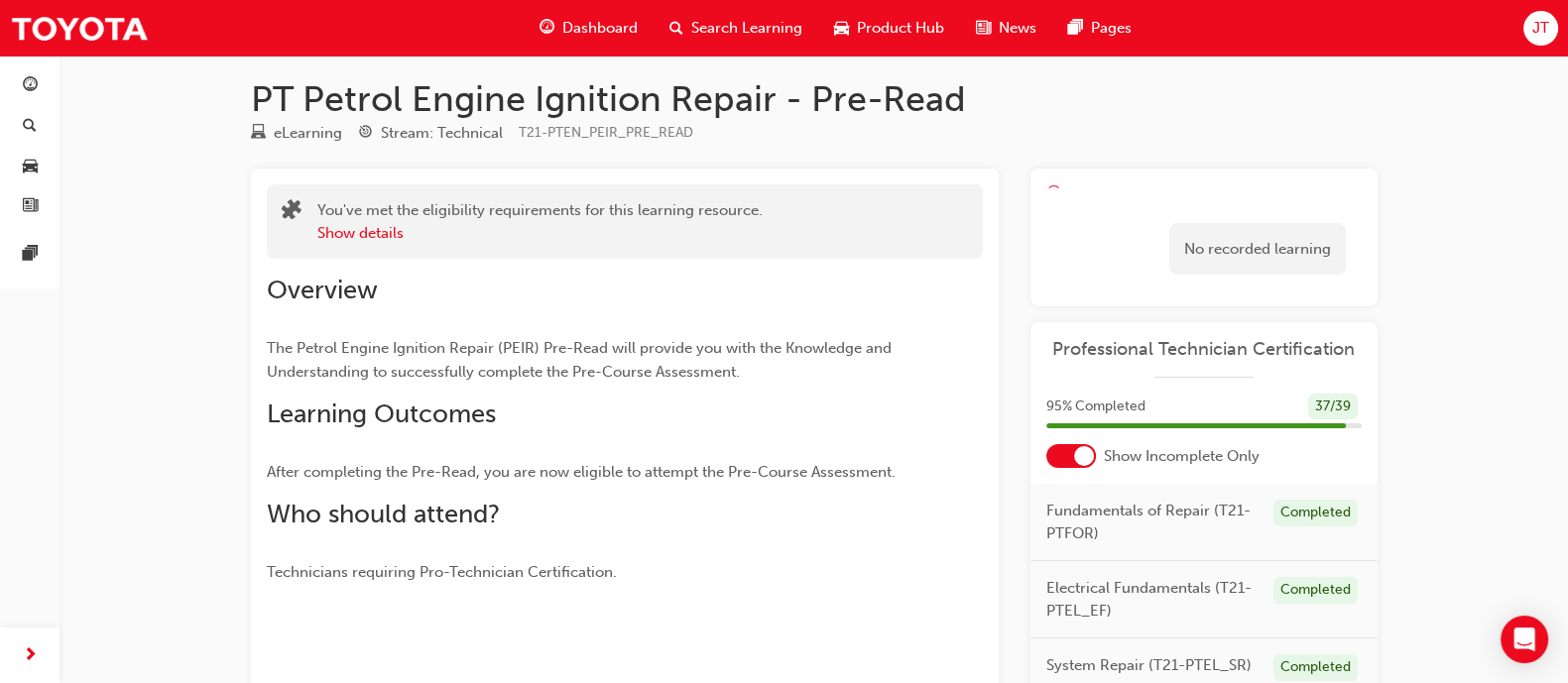 scroll, scrollTop: 0, scrollLeft: 0, axis: both 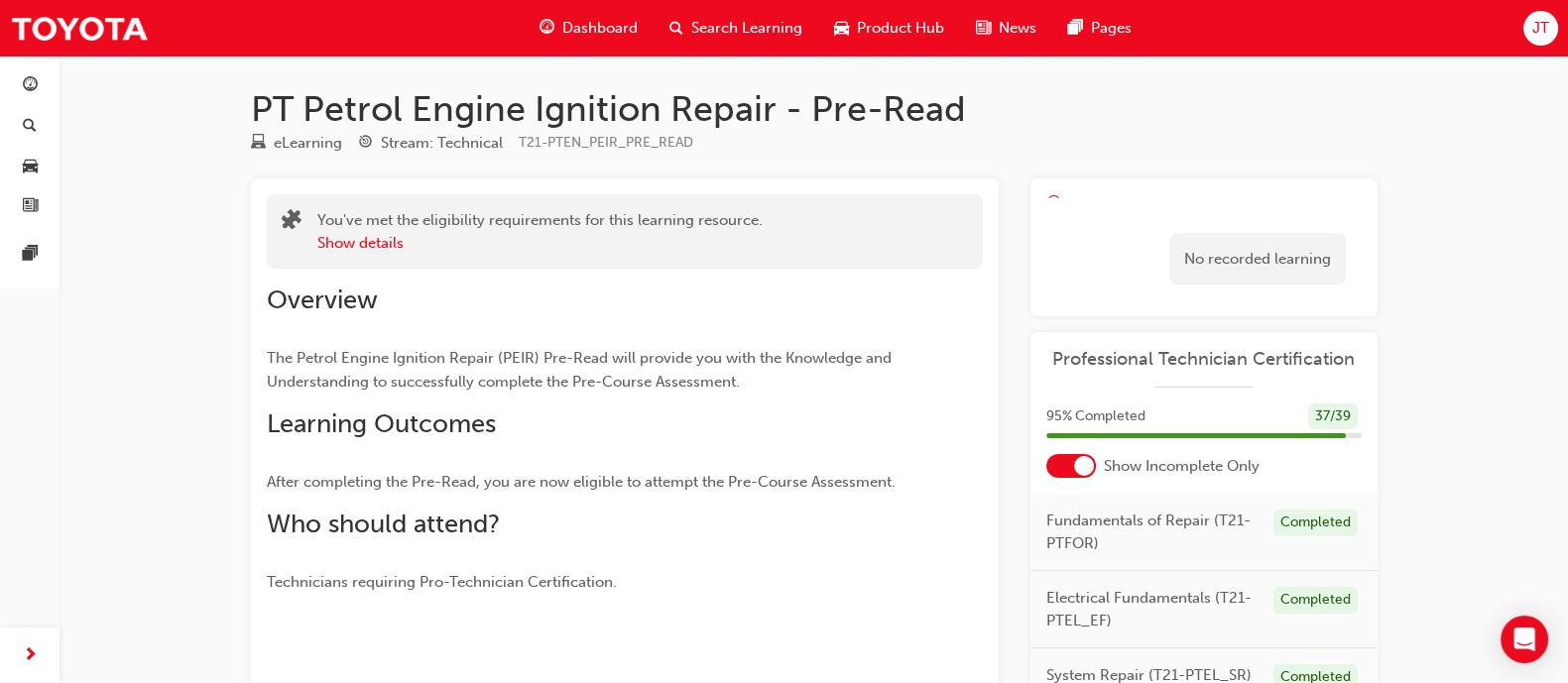 click on "95 % Completed 37 / 39" at bounding box center (1204, 429) 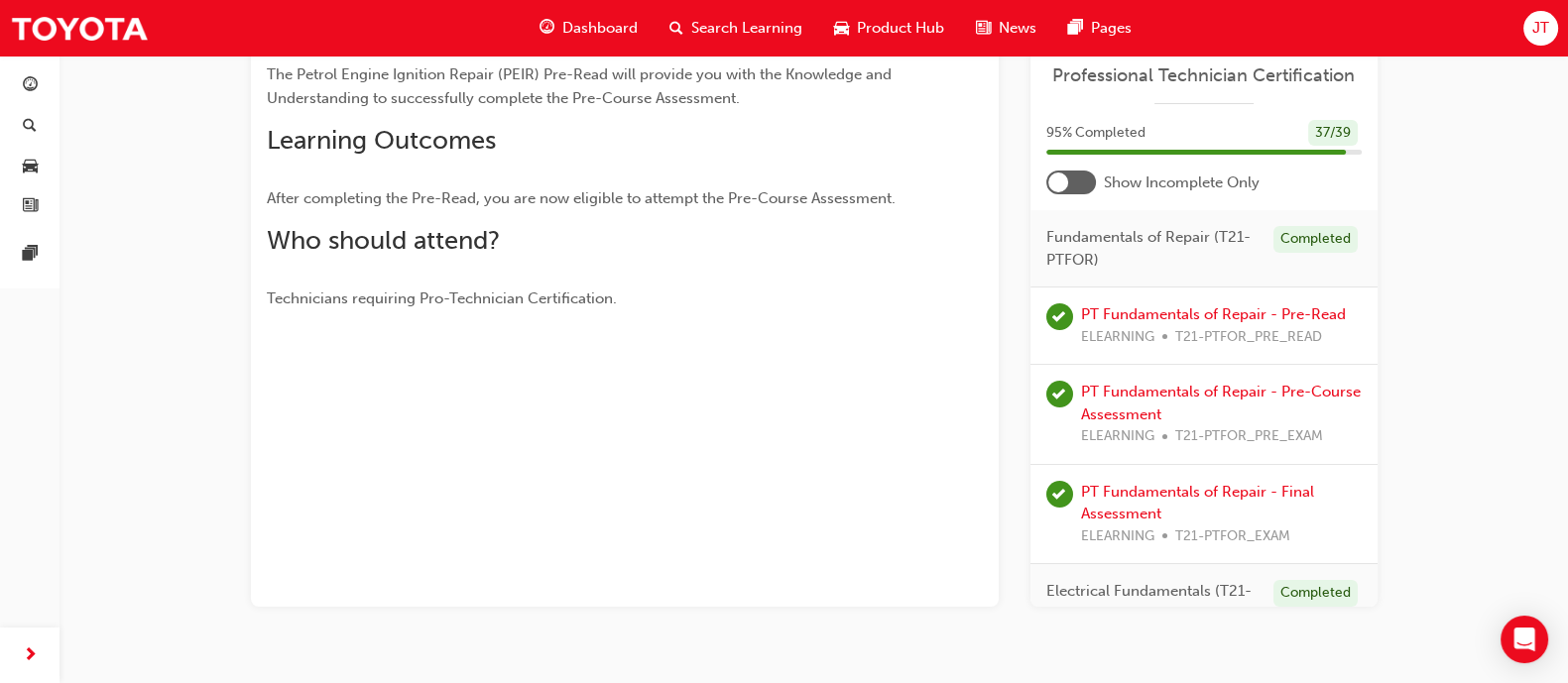 scroll, scrollTop: 297, scrollLeft: 0, axis: vertical 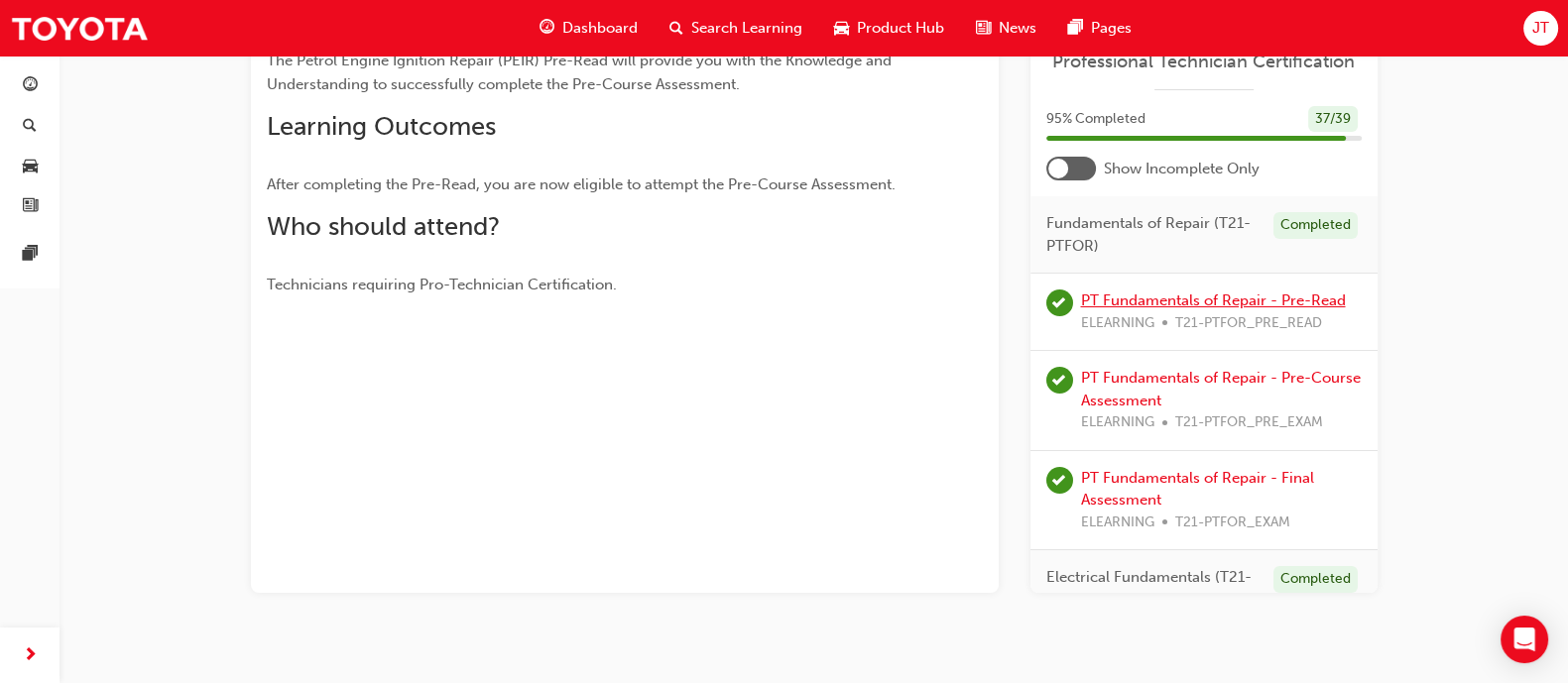 click on "PT Fundamentals of Repair - Pre-Read" at bounding box center [1213, 300] 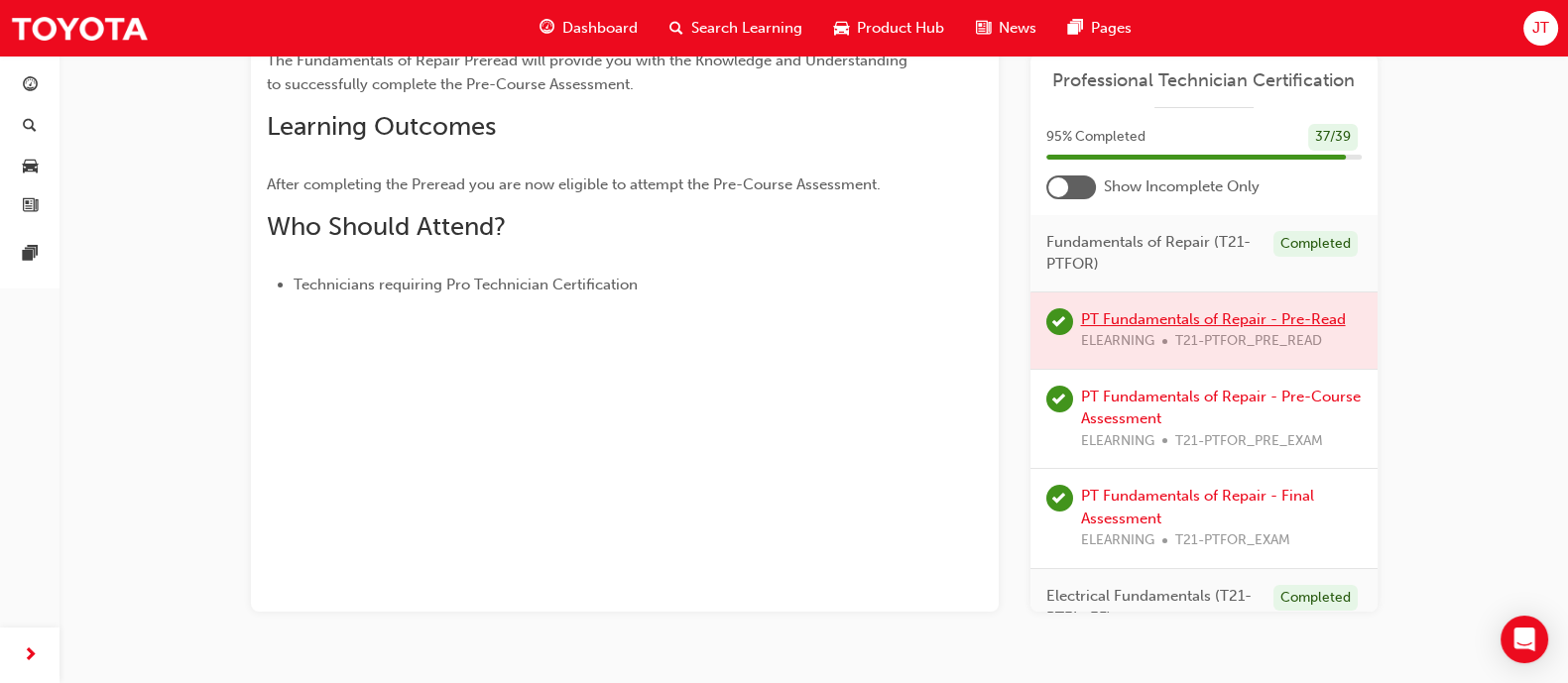 scroll, scrollTop: 297, scrollLeft: 0, axis: vertical 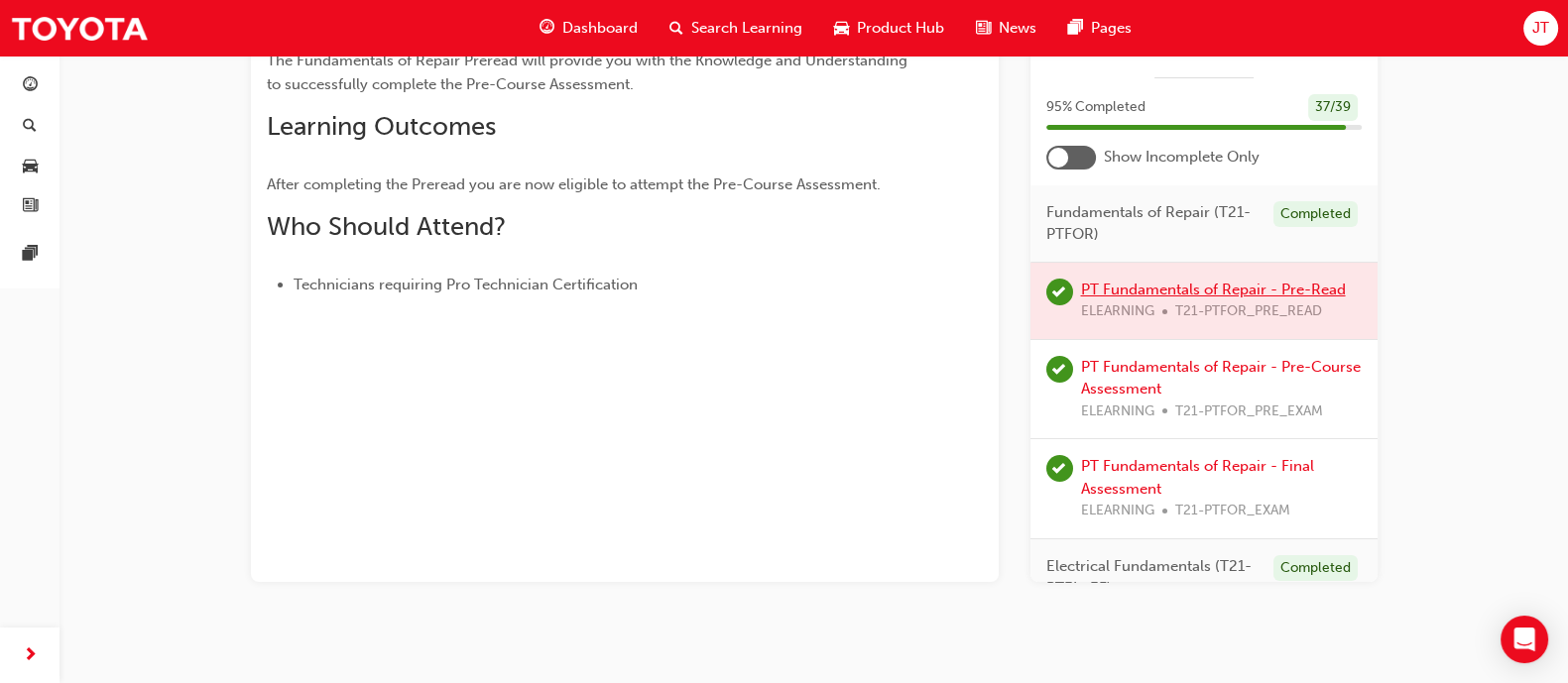 click at bounding box center (1204, 300) 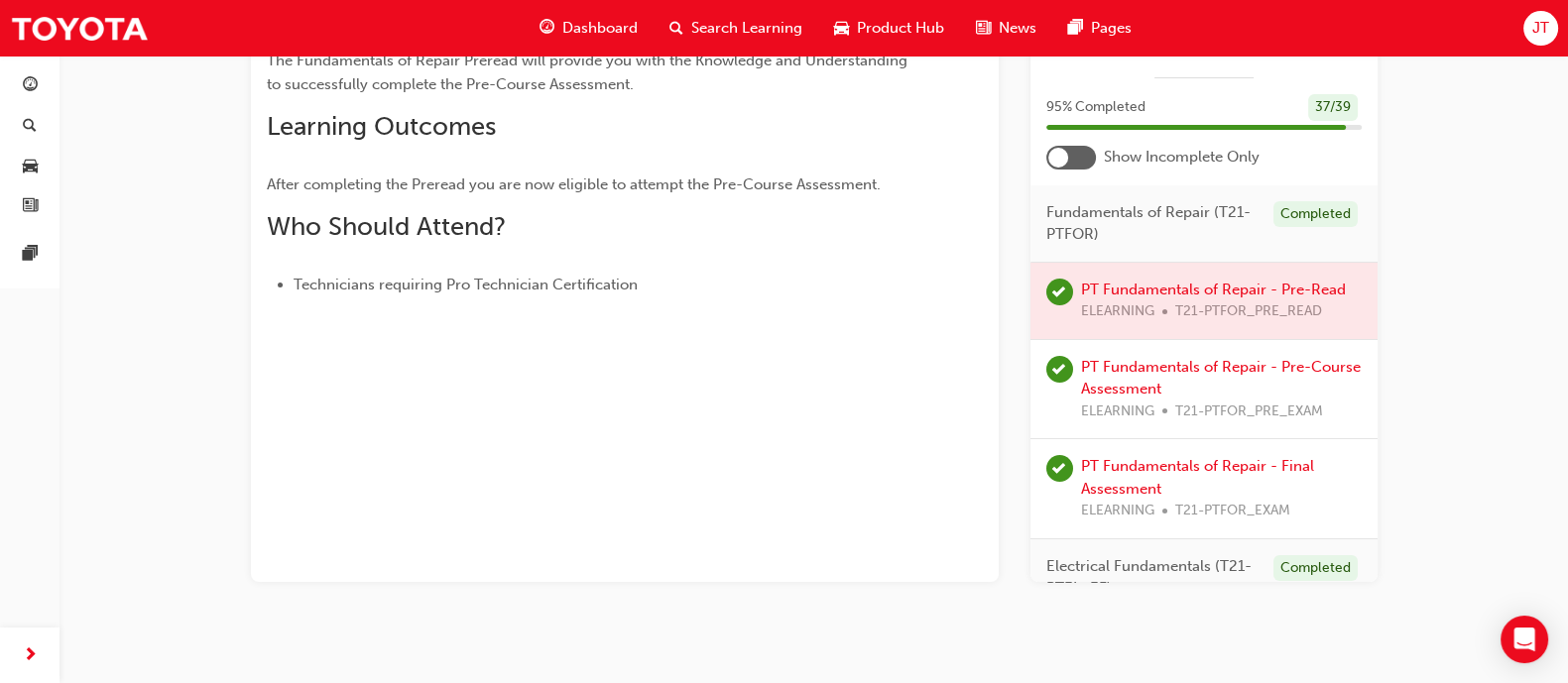 click at bounding box center [1071, 158] 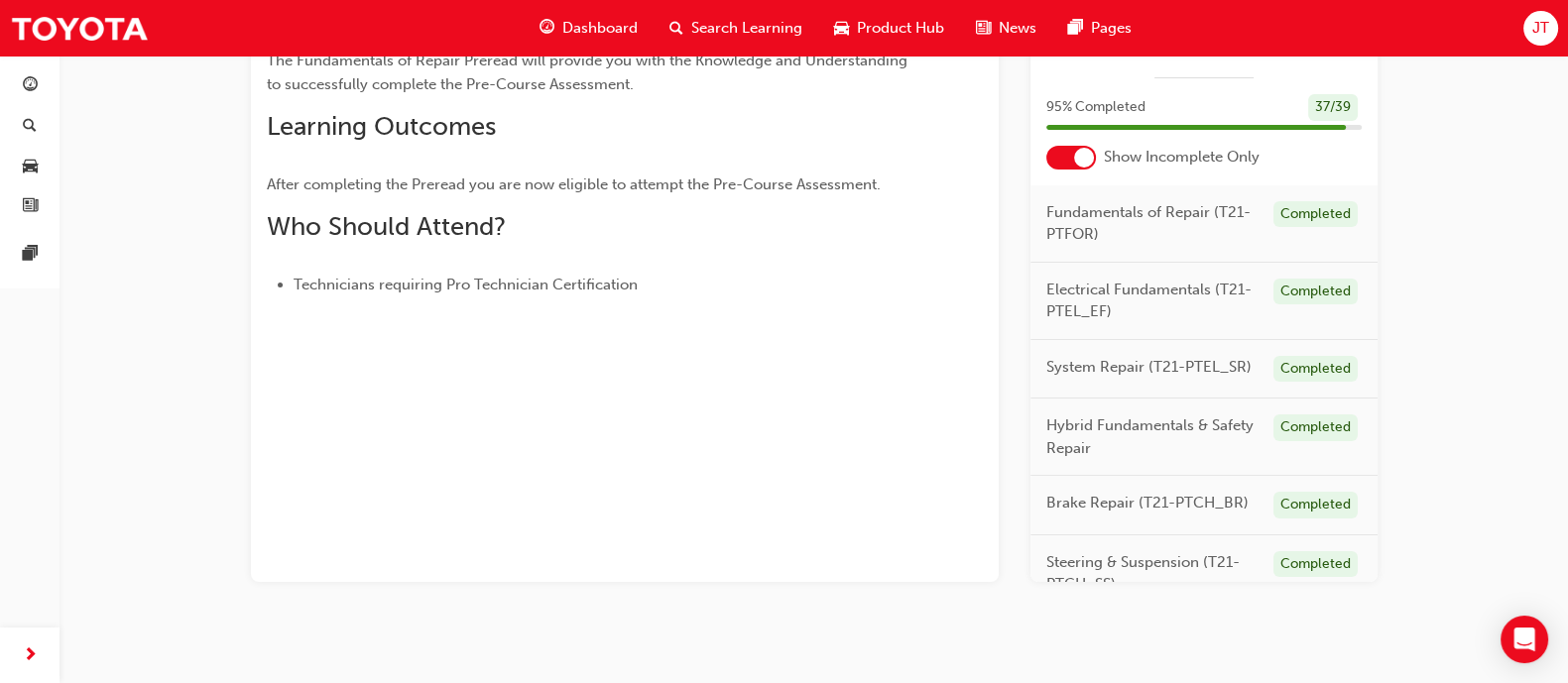 click at bounding box center [1084, 158] 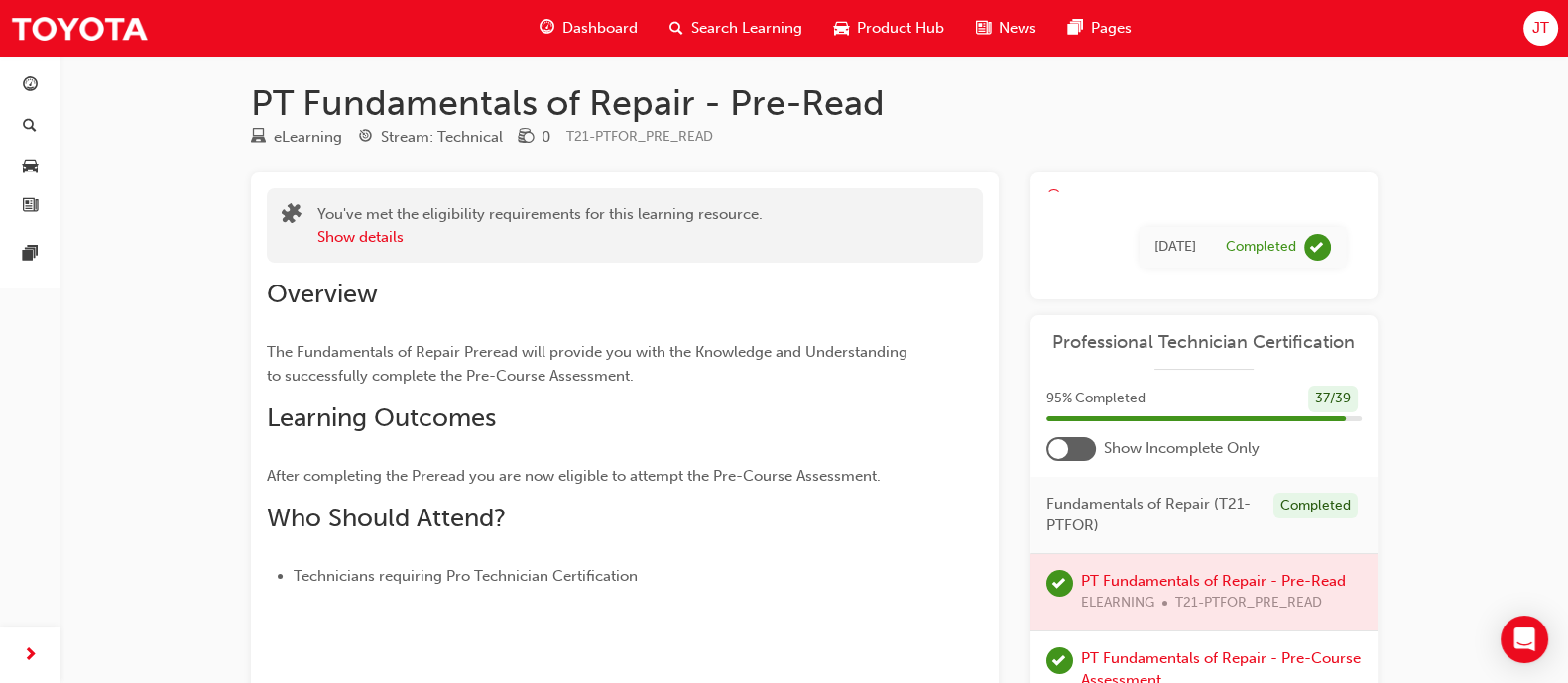 scroll, scrollTop: 0, scrollLeft: 0, axis: both 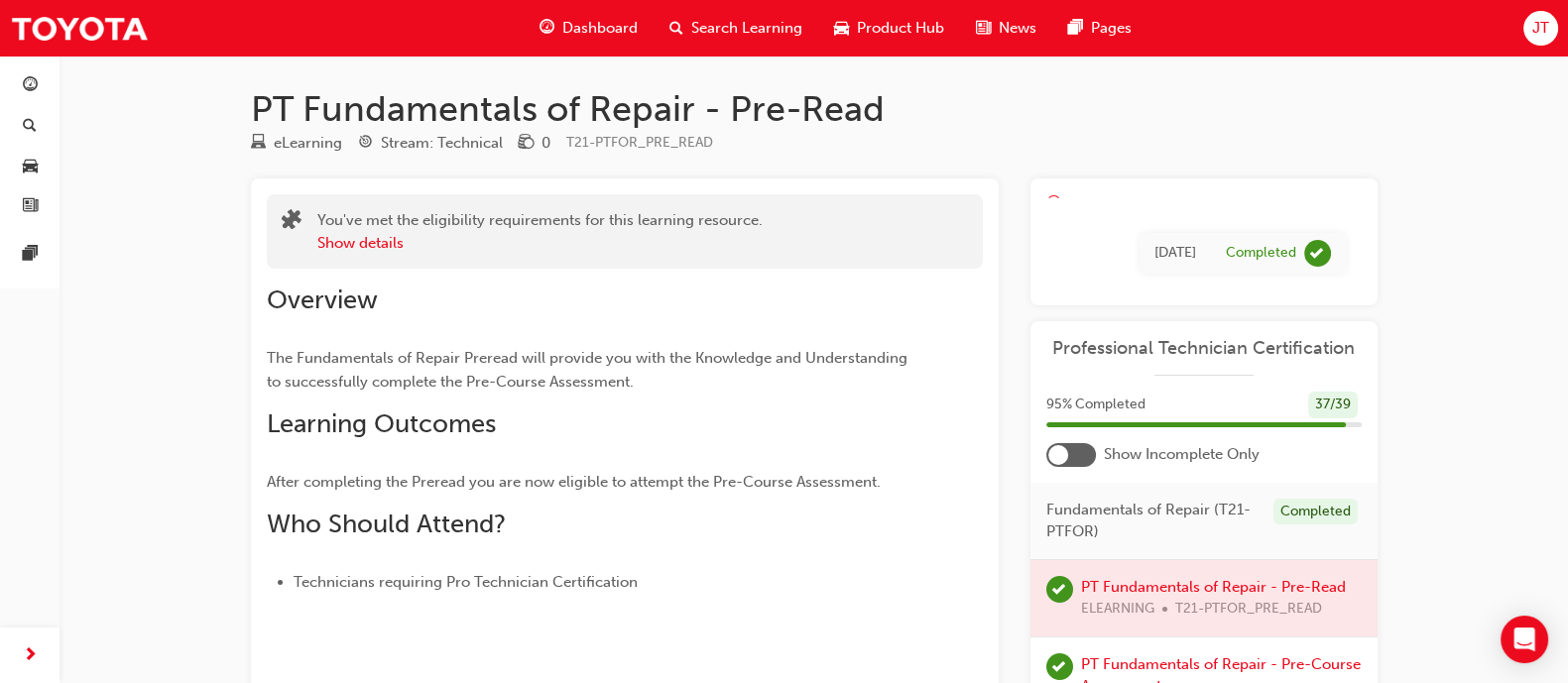 click on "Dashboard" at bounding box center (600, 28) 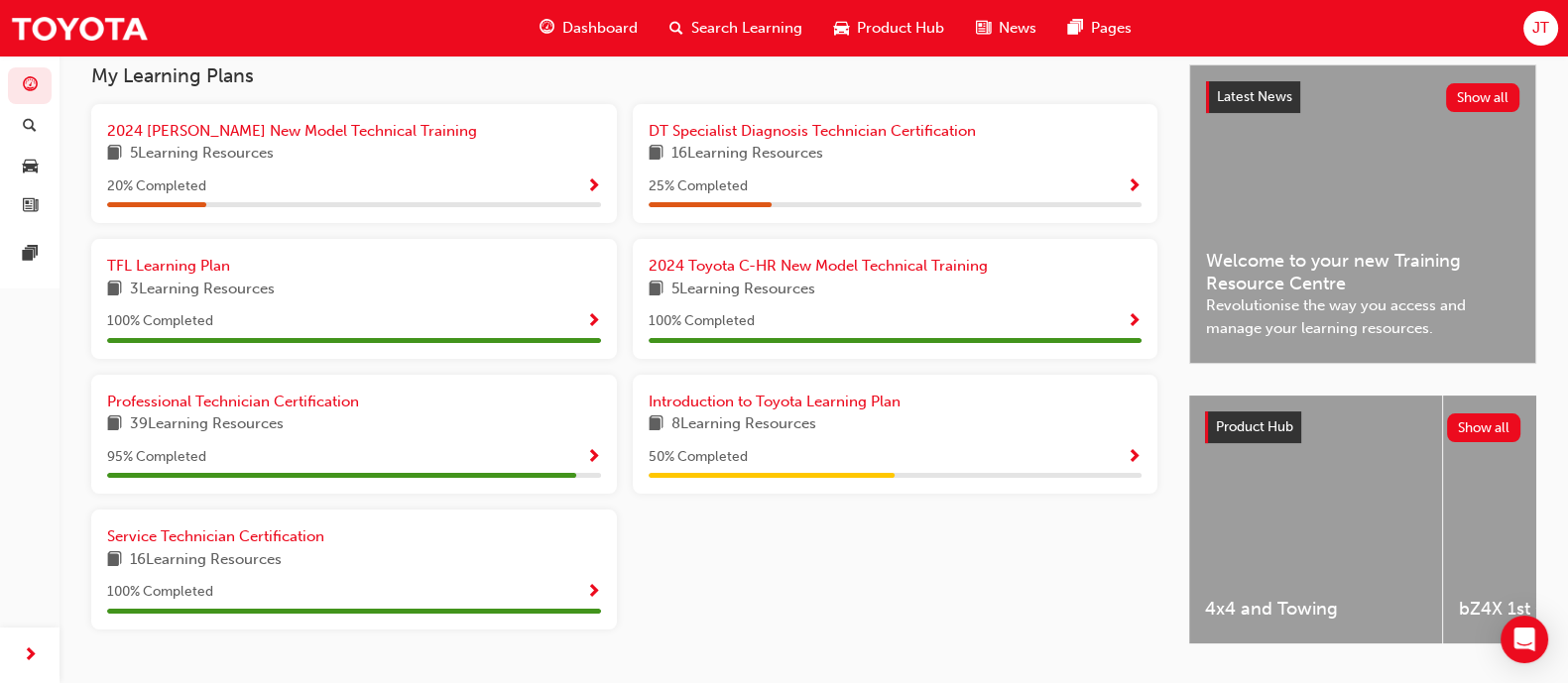 scroll, scrollTop: 399, scrollLeft: 0, axis: vertical 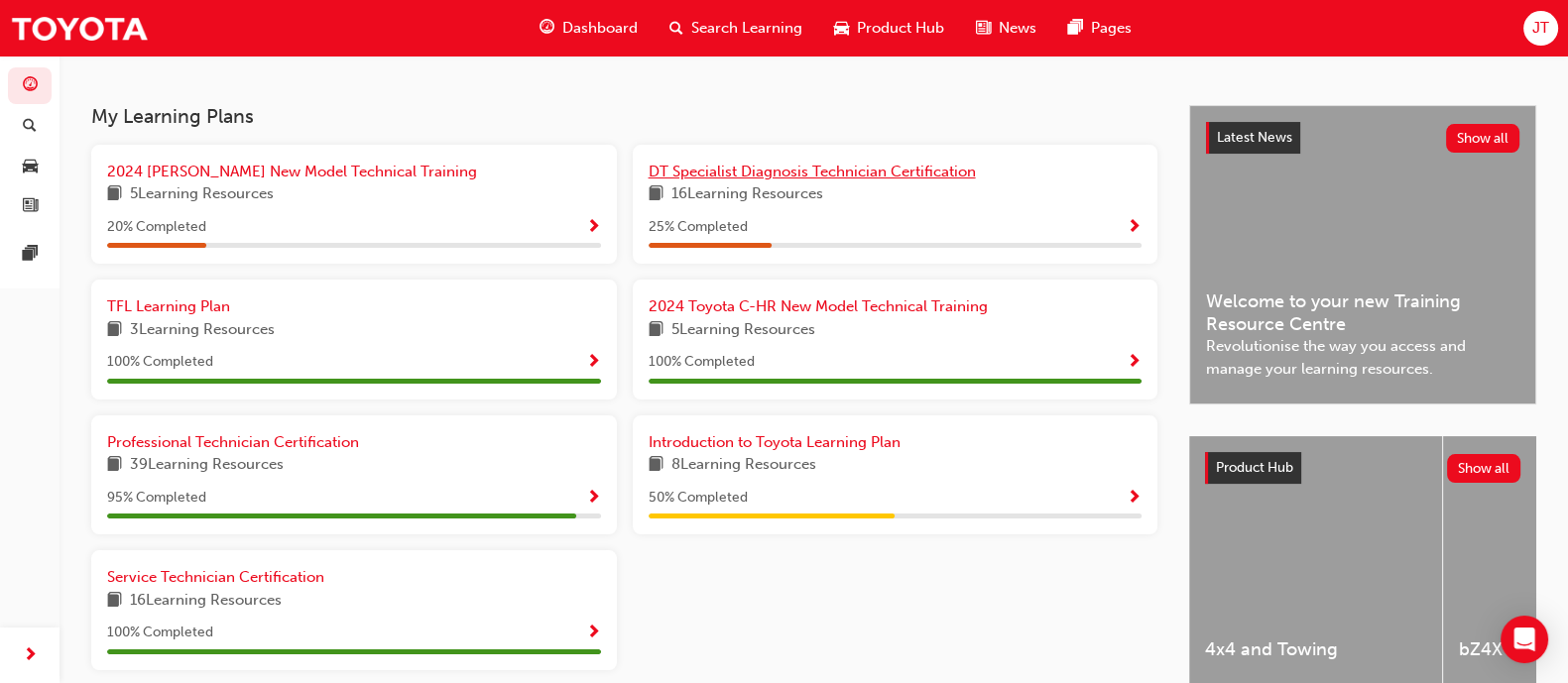 click on "DT Specialist Diagnosis Technician Certification" at bounding box center [812, 171] 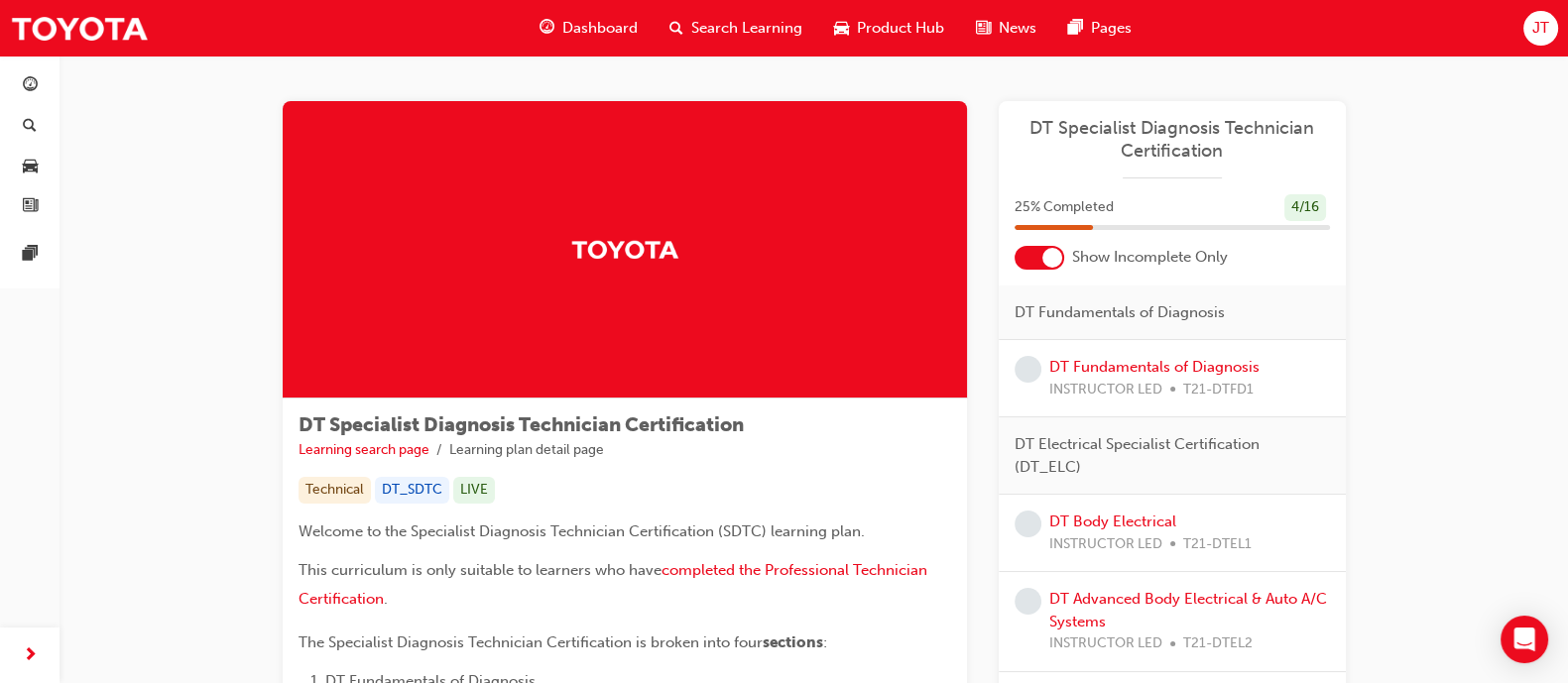 scroll, scrollTop: 0, scrollLeft: 0, axis: both 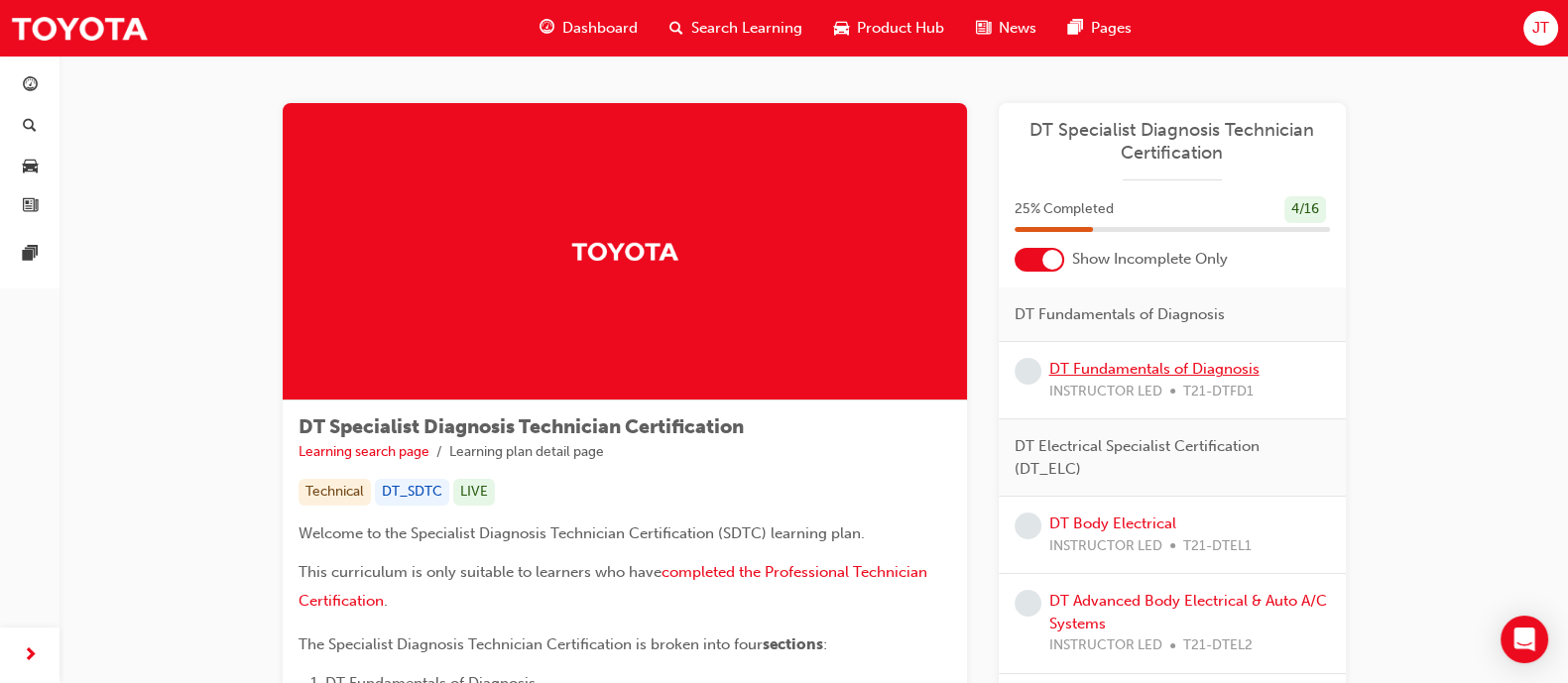 click on "DT Fundamentals of Diagnosis" at bounding box center (1154, 369) 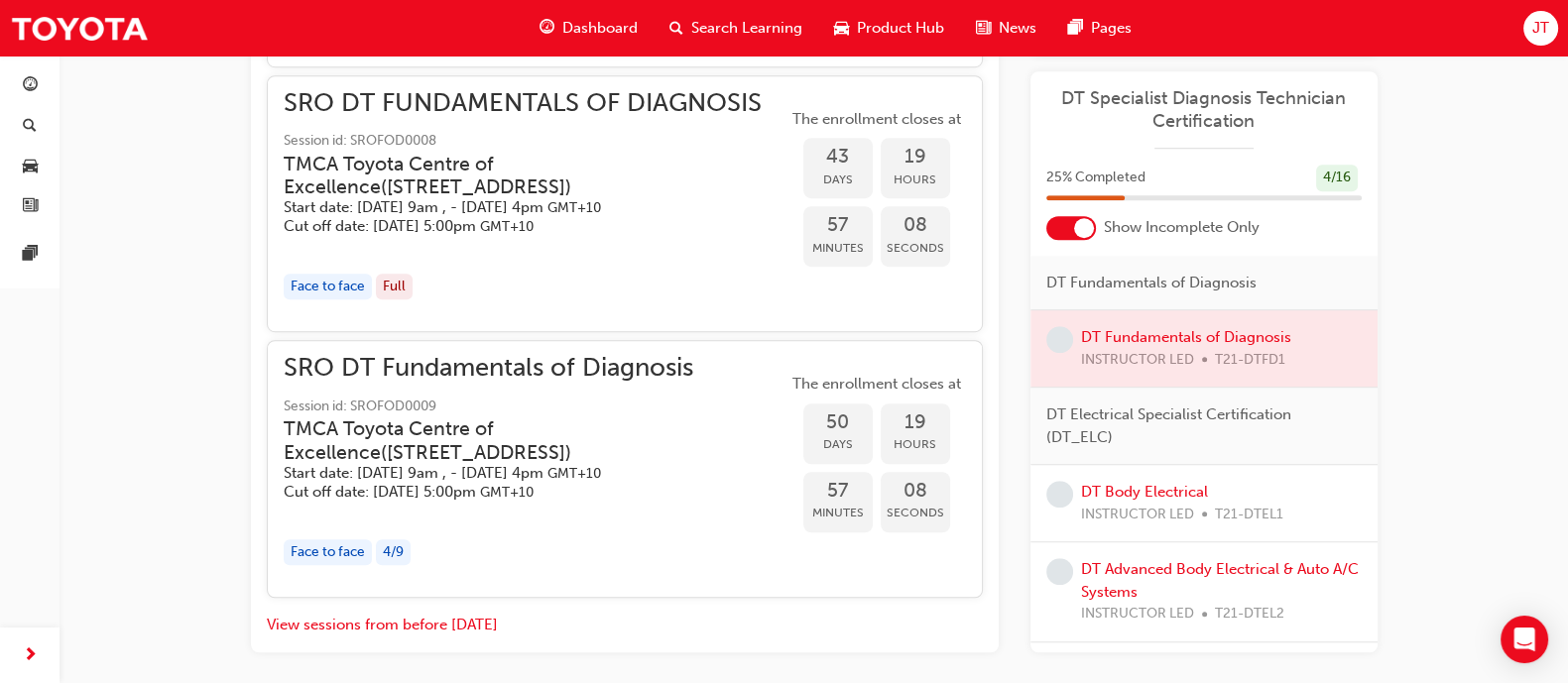 scroll, scrollTop: 1788, scrollLeft: 0, axis: vertical 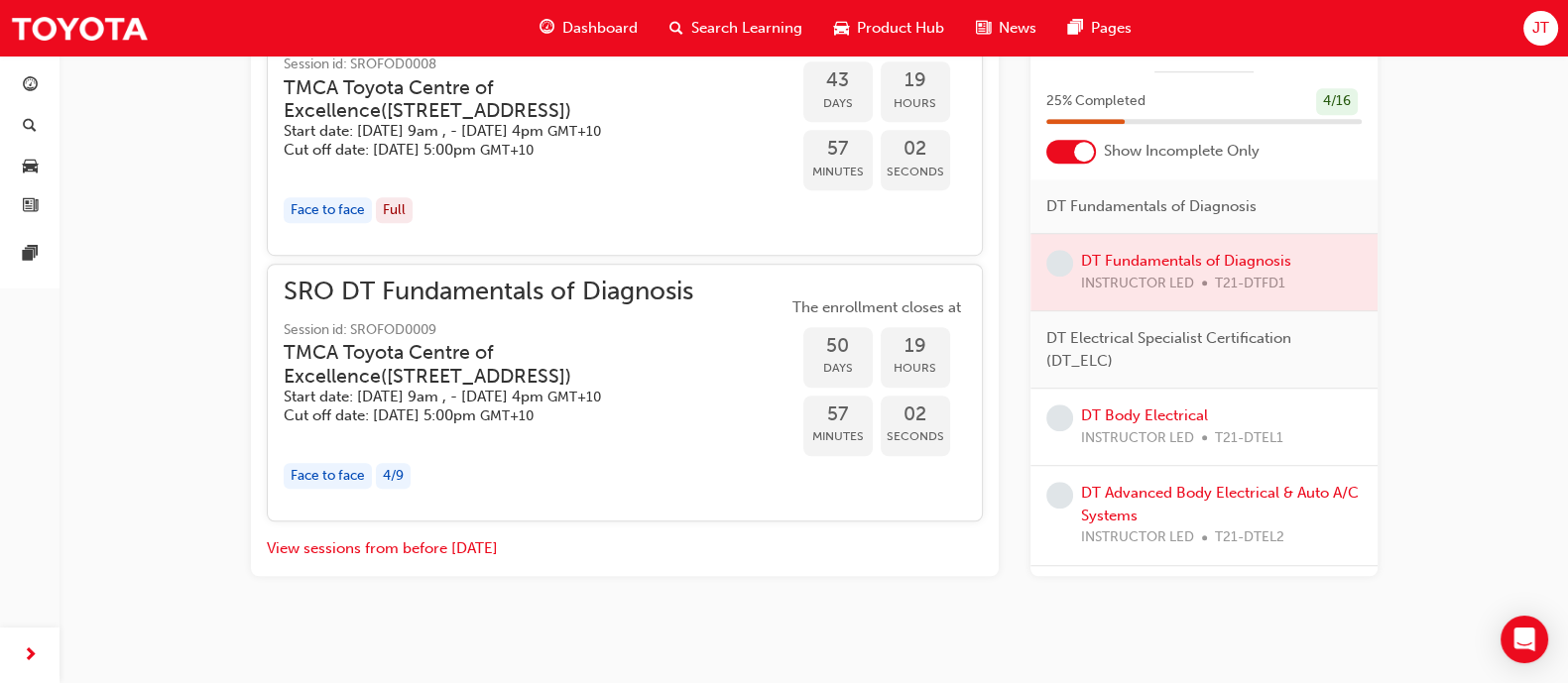 click on "Dashboard Search Learning Product Hub News Pages JT" at bounding box center [784, 28] 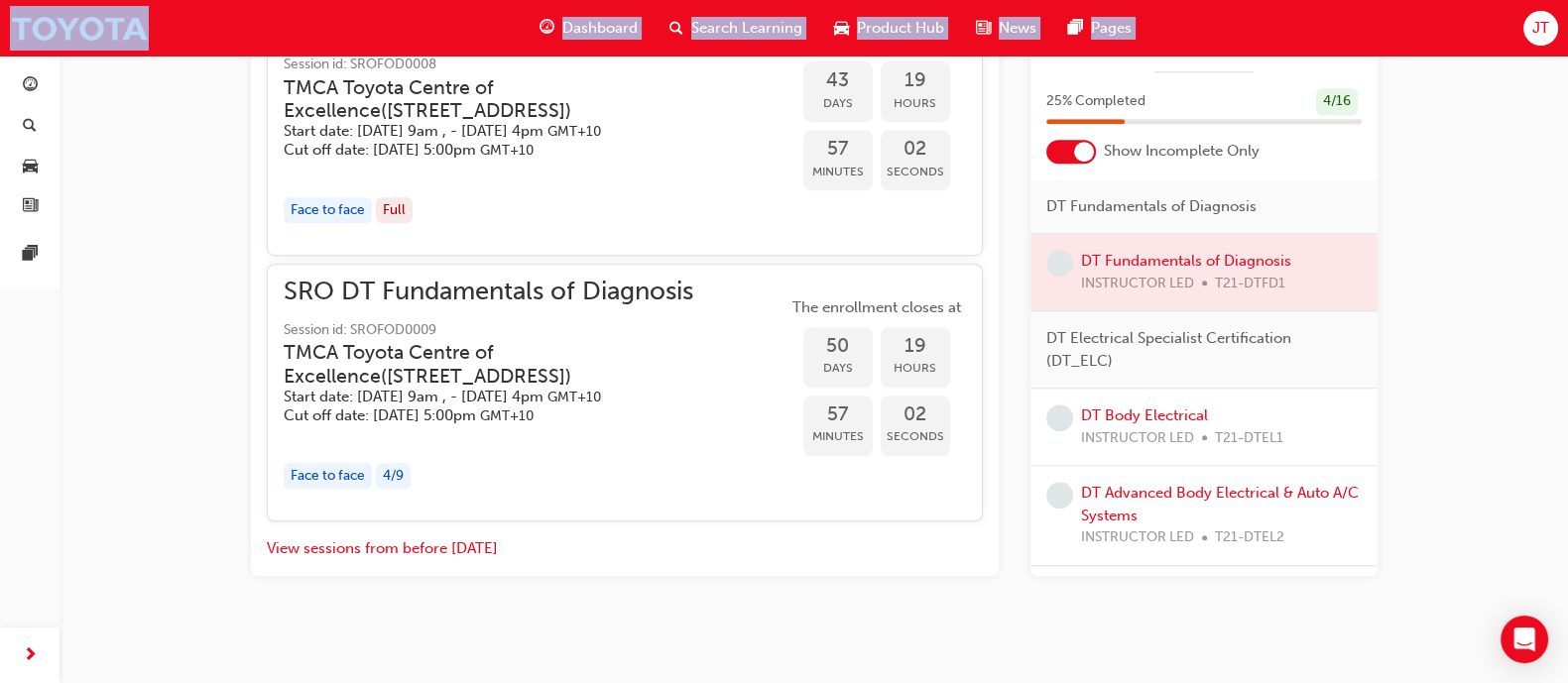 click on "Your version of Internet Explorer is outdated and not supported. Please upgrade to a  modern browser . Dashboard Search Learning Product Hub News Pages JT Dashboard Search Learning Product Hub News Pages Pages DT Fundamentals of Diagnosis Instructor led Stream:   Technical 4 days 0 T21-DTFD1 You've met the eligibility requirements for this learning resource. Show details Overview Fundamentals of Diagnosis is the gateway to the Diagnosis Technician level of TEAM Training and sets the foundations to enable moving into the 3 x streams of DT training curriculum. Learning Outcomes Fundamentals of Diagnosis covers fundamental requirements such as: 10 Principles of Good Workmanship Fix it Right - FIR Fundamentals of Electricity Troubleshooting Electrical Electrical Wiring Diagram – Saris Type New Repair Manual Electro-Magnetism Diagnostic Fundamentals Fundamentals of Electronics Scan Tool Diagnostic Basic Skills Diagnostic Malfunction Knowledge Multiplex Communication Hybrid Introduction Who Should Attend?     )" at bounding box center (784, -1447) 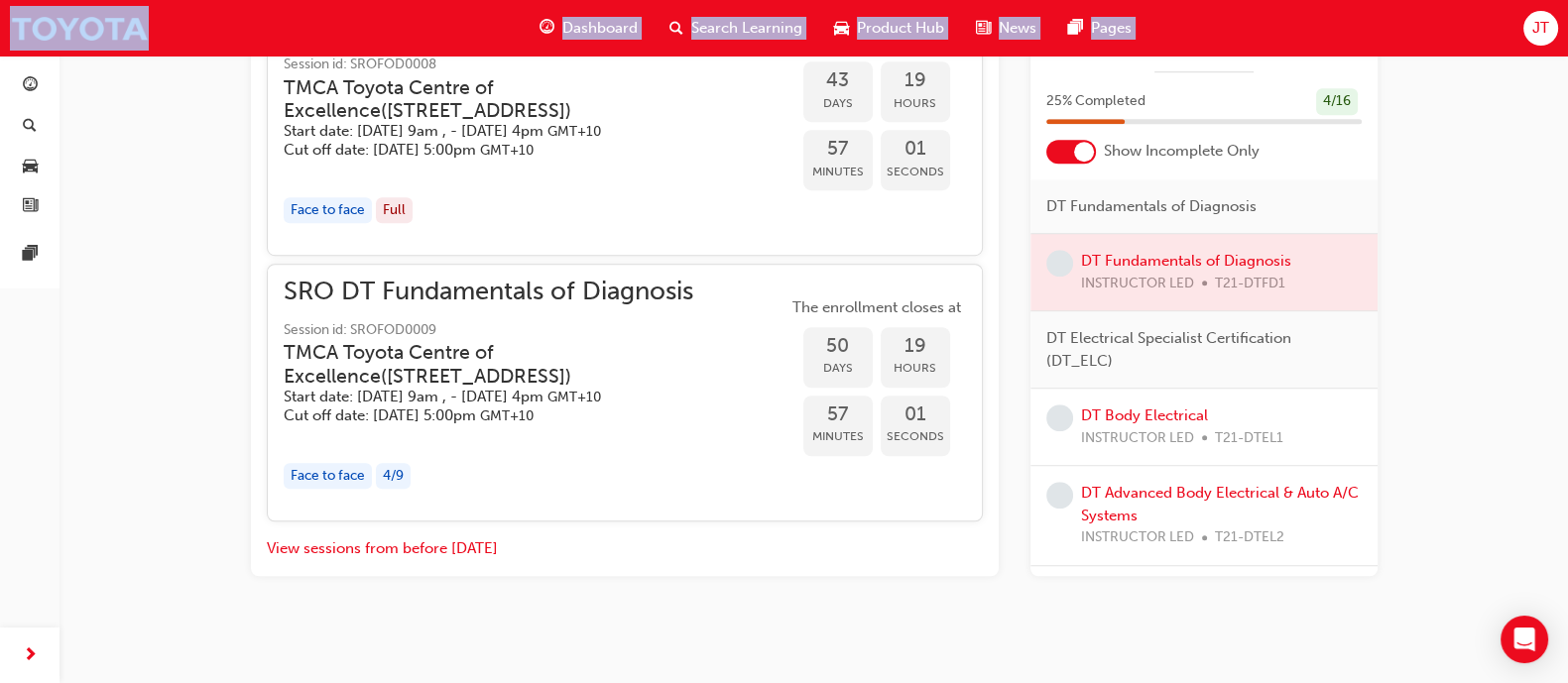scroll, scrollTop: 1739, scrollLeft: 0, axis: vertical 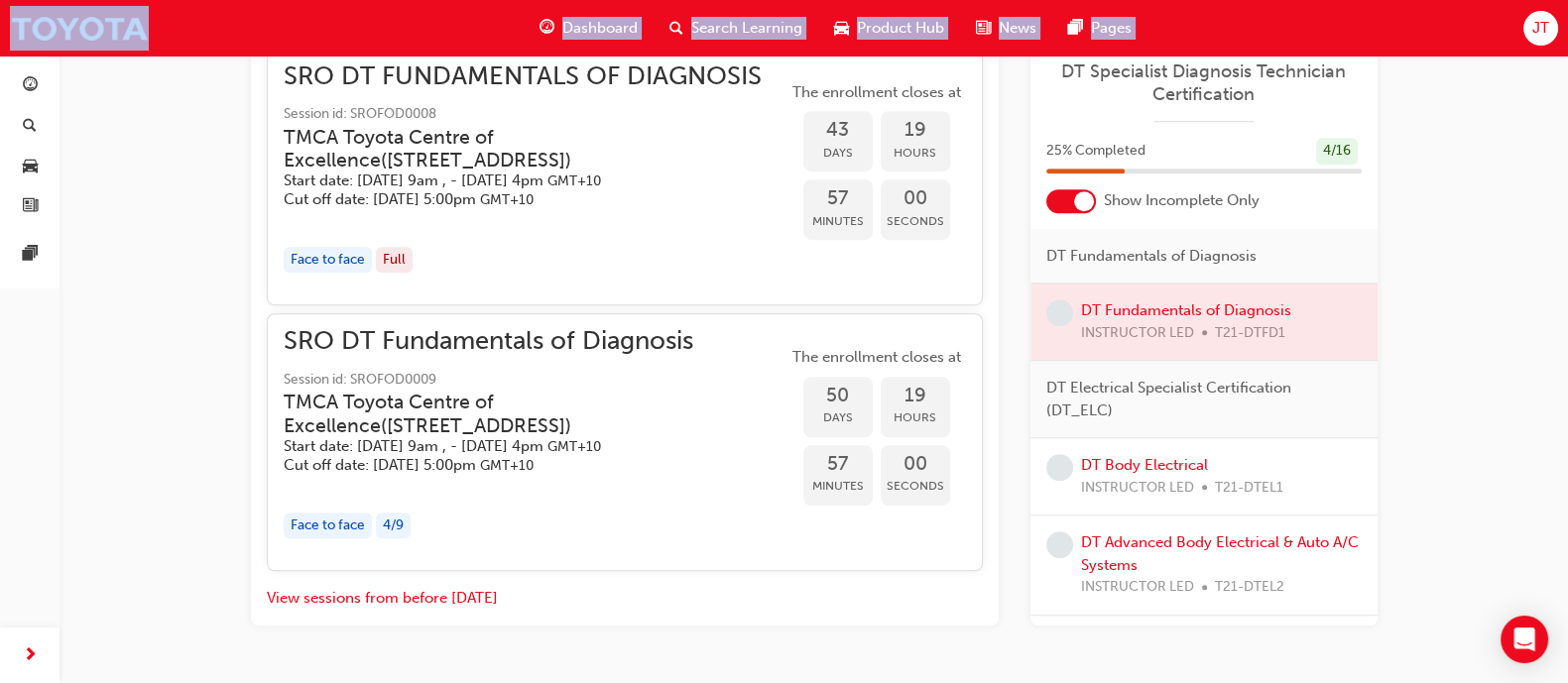 click on "DT Fundamentals of Diagnosis Instructor led Stream:   Technical 4 days 0 T21-DTFD1 You've met the eligibility requirements for this learning resource. Show details Overview Fundamentals of Diagnosis is the gateway to the Diagnosis Technician level of TEAM Training and sets the foundations to enable moving into the 3 x streams of DT training curriculum. Learning Outcomes Fundamentals of Diagnosis covers fundamental requirements such as: 10 Principles of Good Workmanship Fix it Right - FIR Fundamentals of Electricity Troubleshooting Electrical Electrical Wiring Diagram – Saris Type New Repair Manual Electro-Magnetism Diagnostic Fundamentals Fundamentals of Electronics Scan Tool Diagnostic Basic Skills Diagnostic Malfunction Knowledge Multiplex Communication Hybrid Introduction Who Should Attend? All Technicians who are Certified as TEAM Pro Technician. This course is a mandatory first course to progress into the TEAM Diagnosis Technician Training.  Please contact:      Sessions Close filter Sessions Filter" at bounding box center [784, -501] 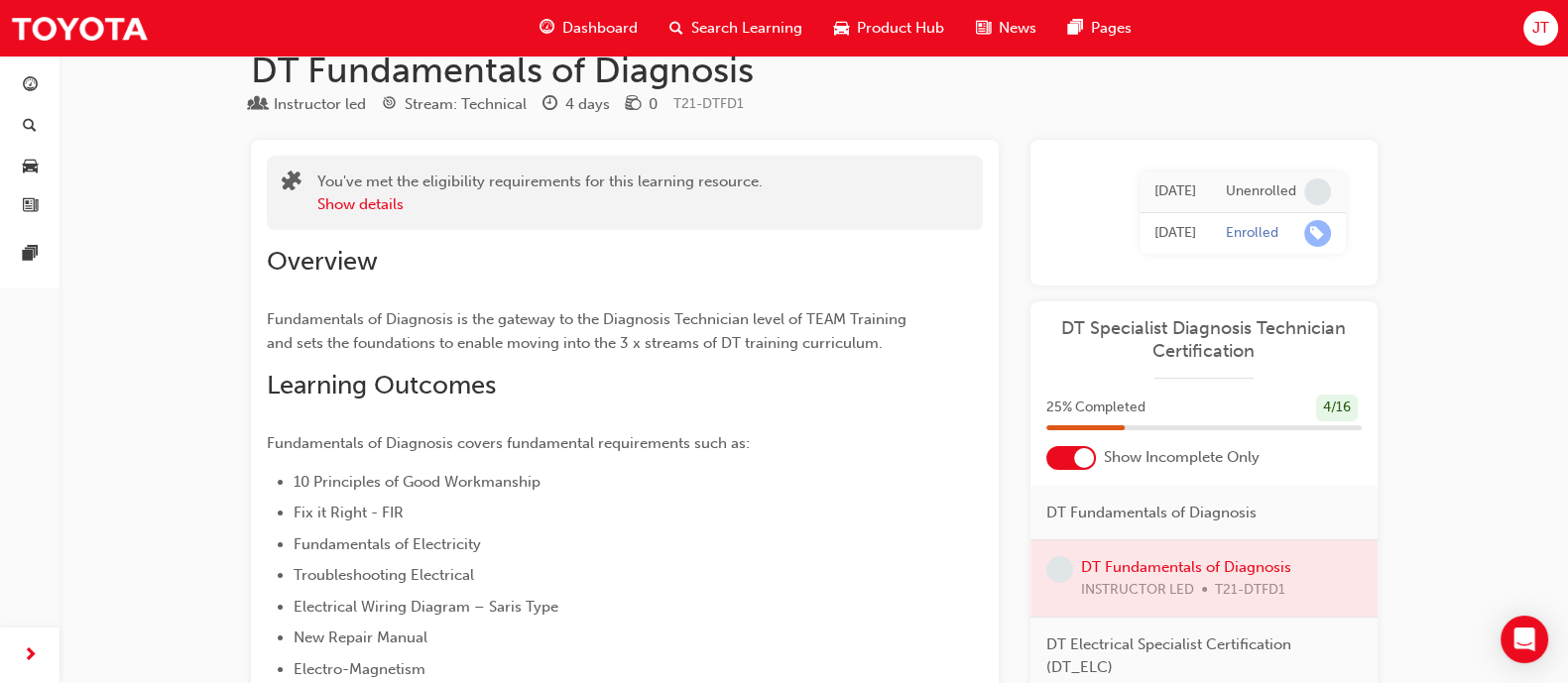 scroll, scrollTop: 0, scrollLeft: 0, axis: both 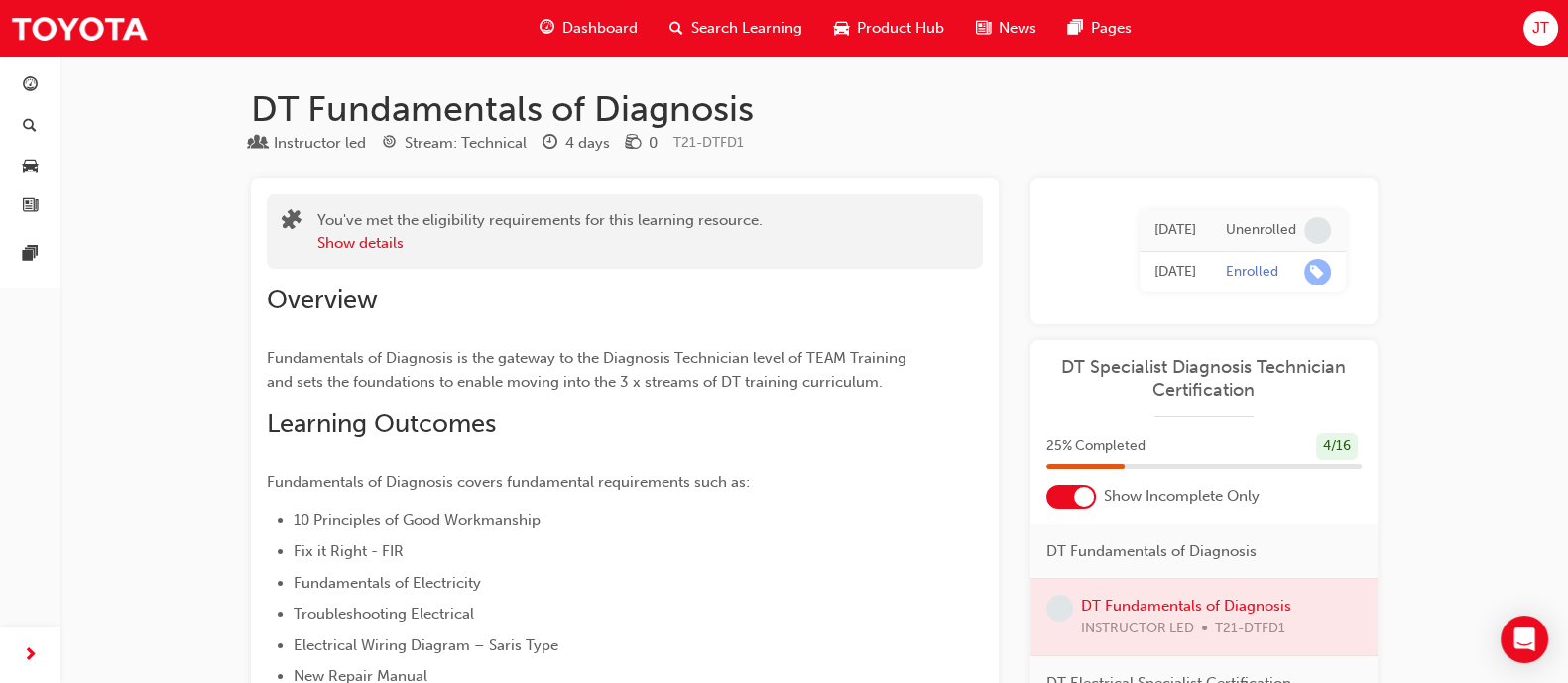 click on "Dashboard" at bounding box center (600, 28) 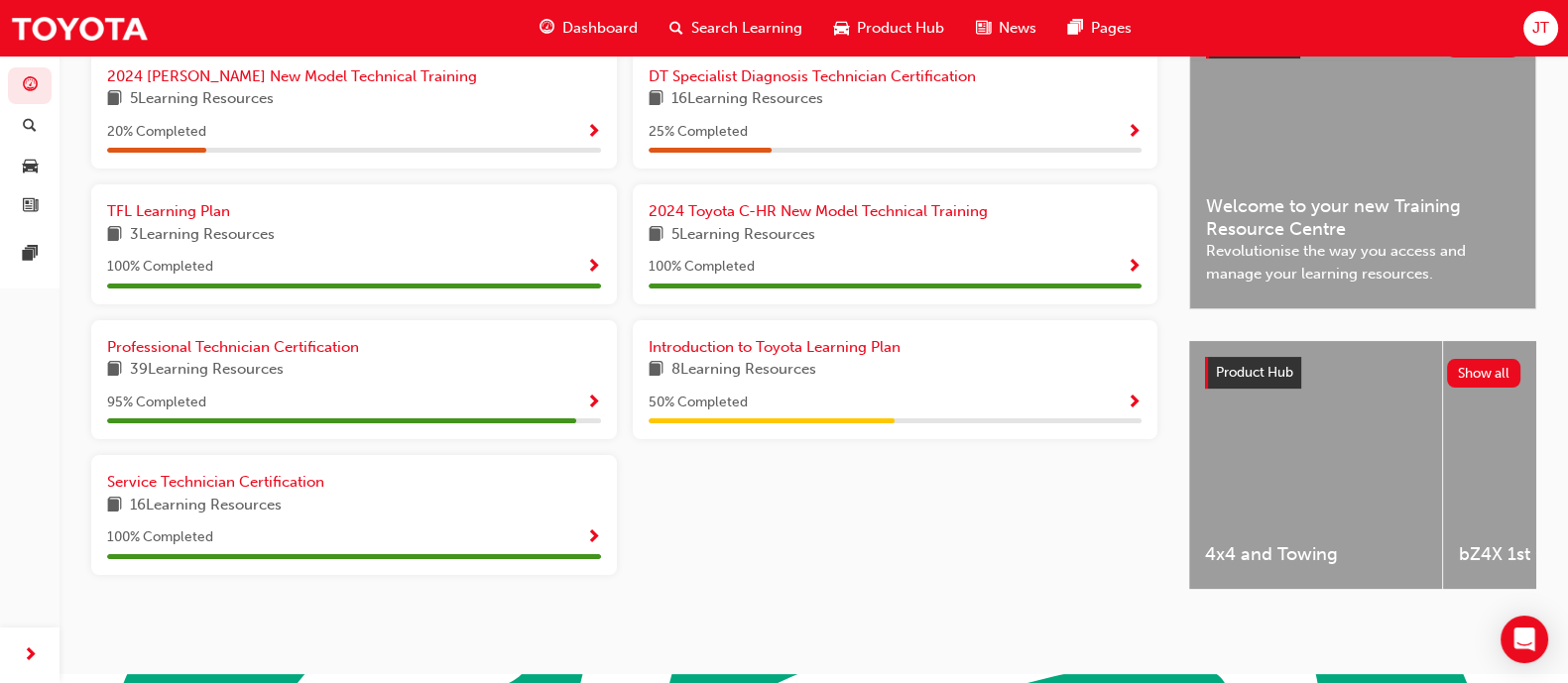 scroll, scrollTop: 499, scrollLeft: 0, axis: vertical 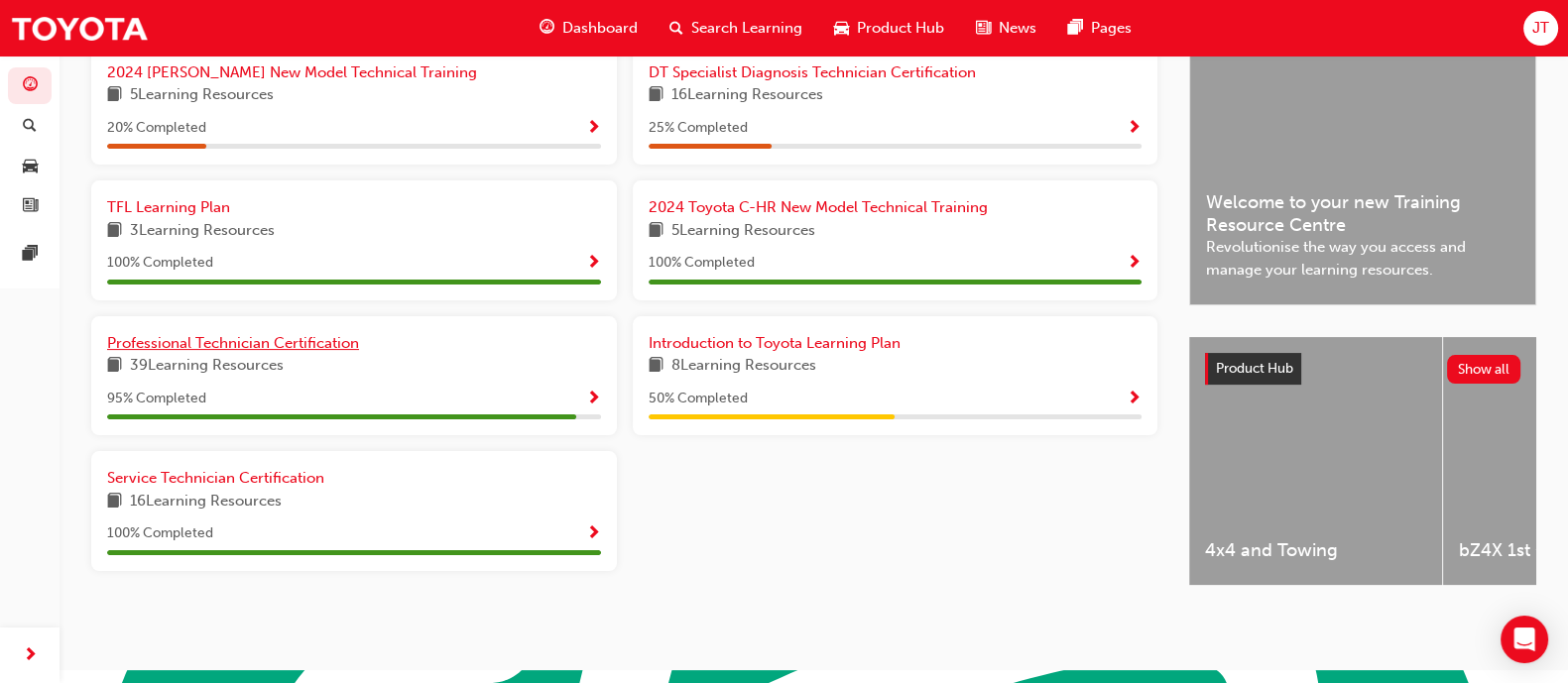 click on "Professional Technician Certification" at bounding box center (233, 343) 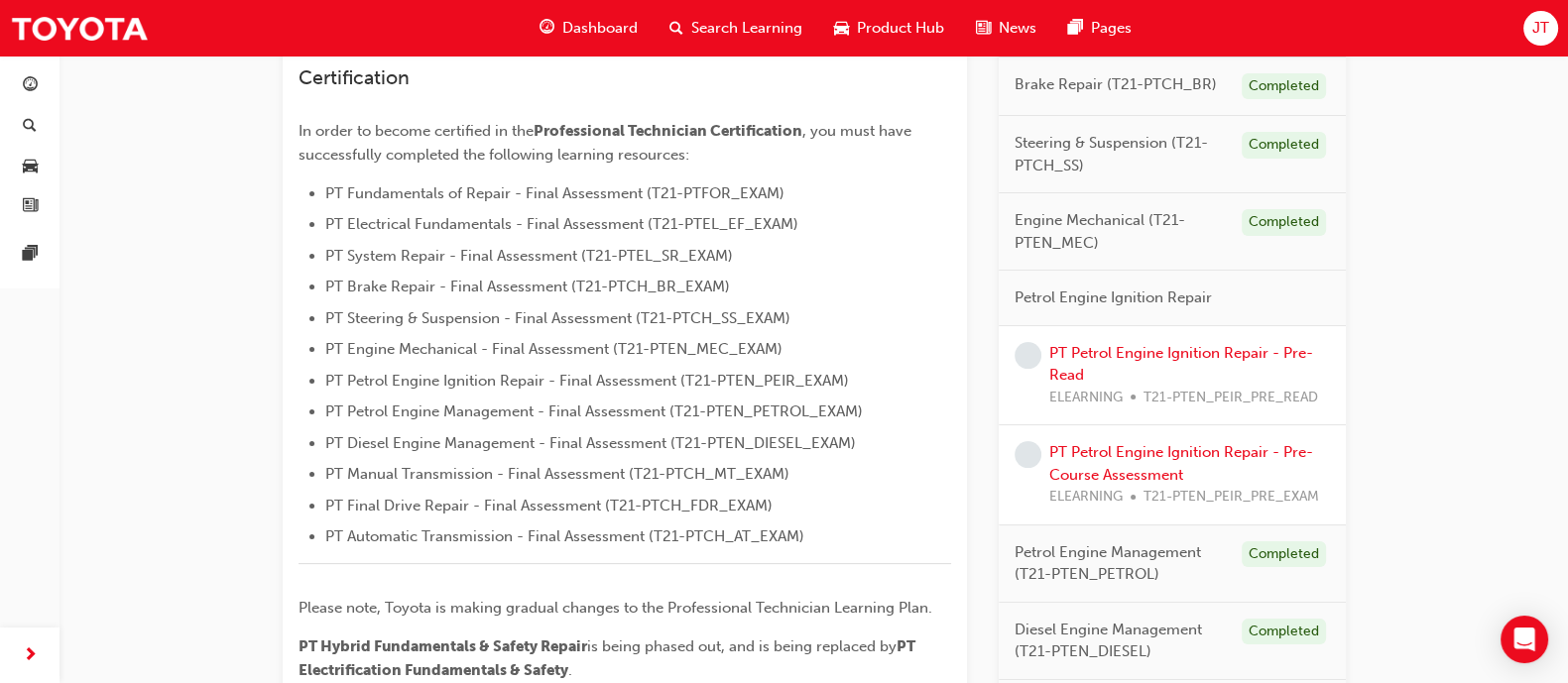click on "Engine Mechanical (T21-PTEN_MEC)" at bounding box center [1120, 231] 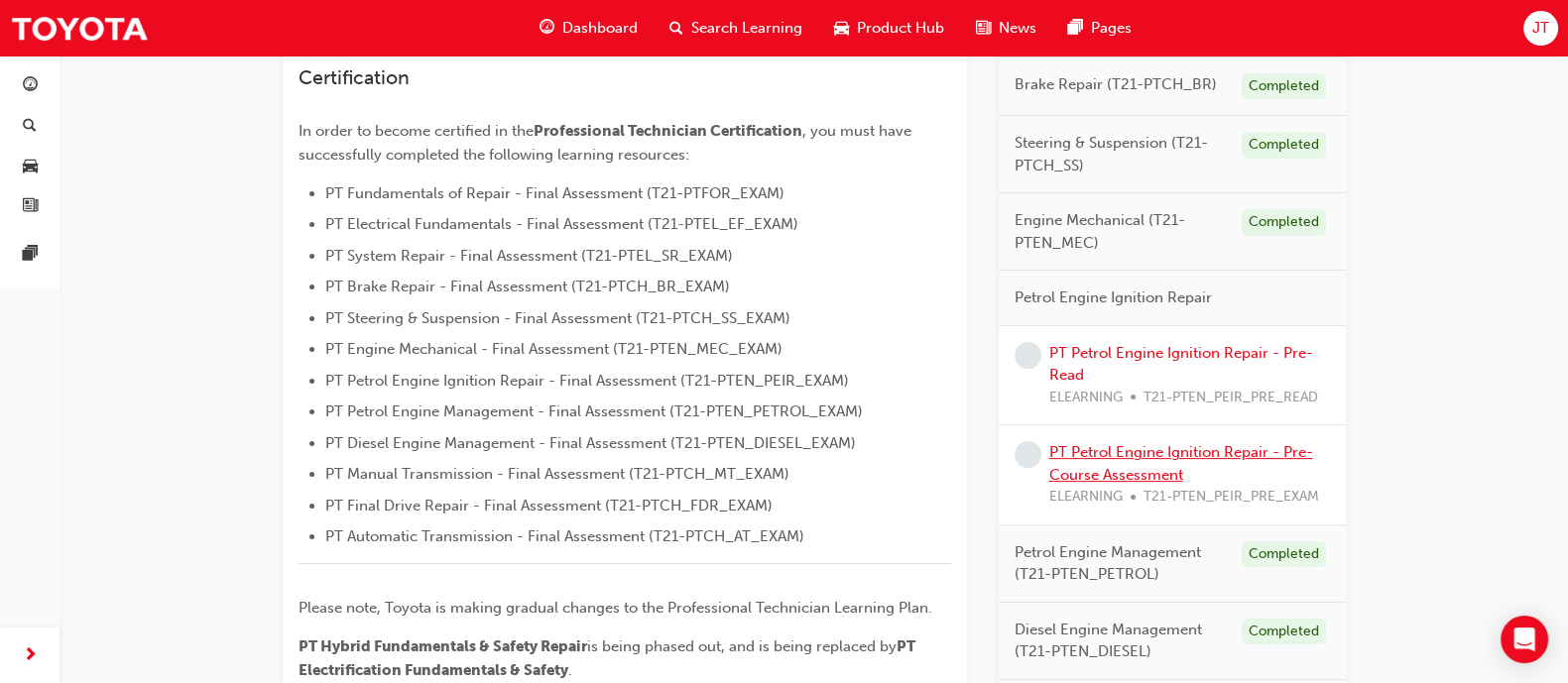 click on "PT Petrol Engine Ignition Repair - Pre-Course Assessment" at bounding box center (1181, 463) 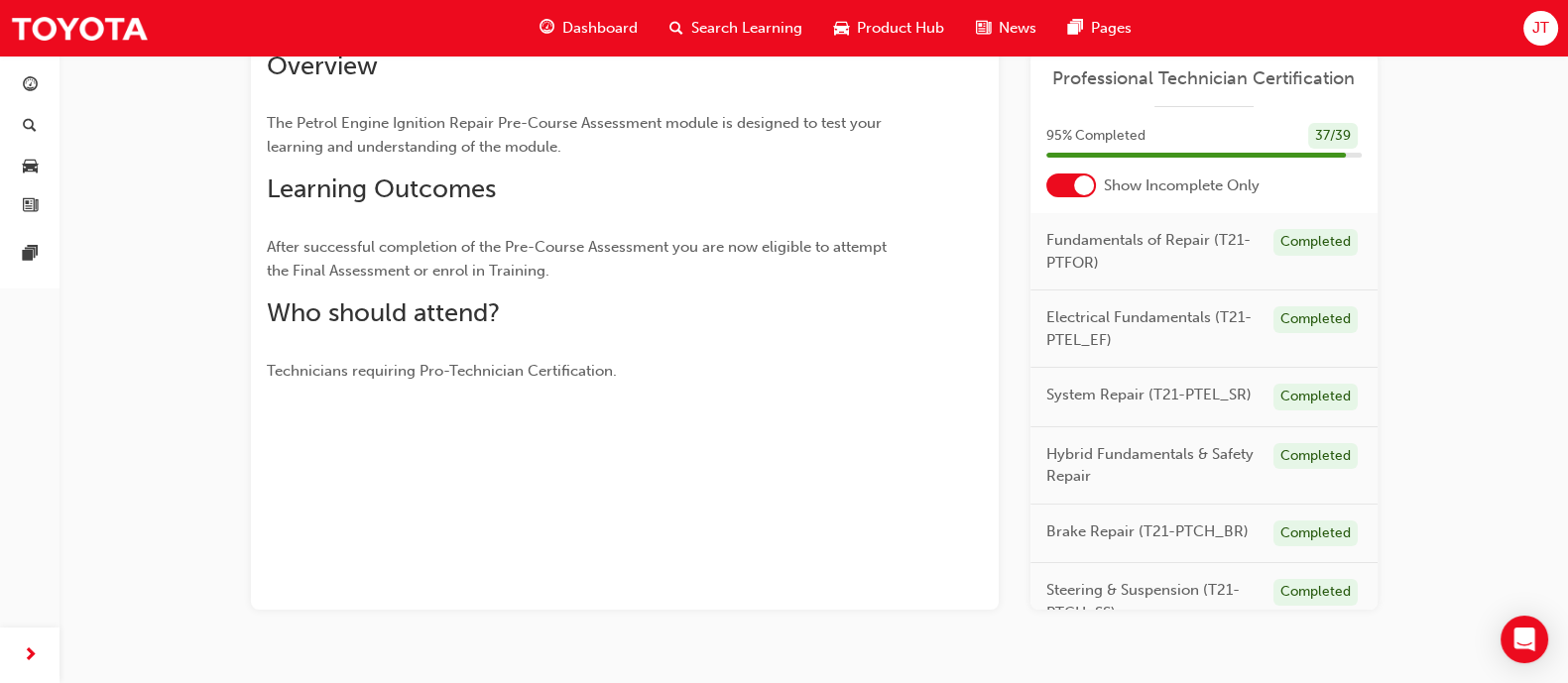 scroll, scrollTop: 320, scrollLeft: 0, axis: vertical 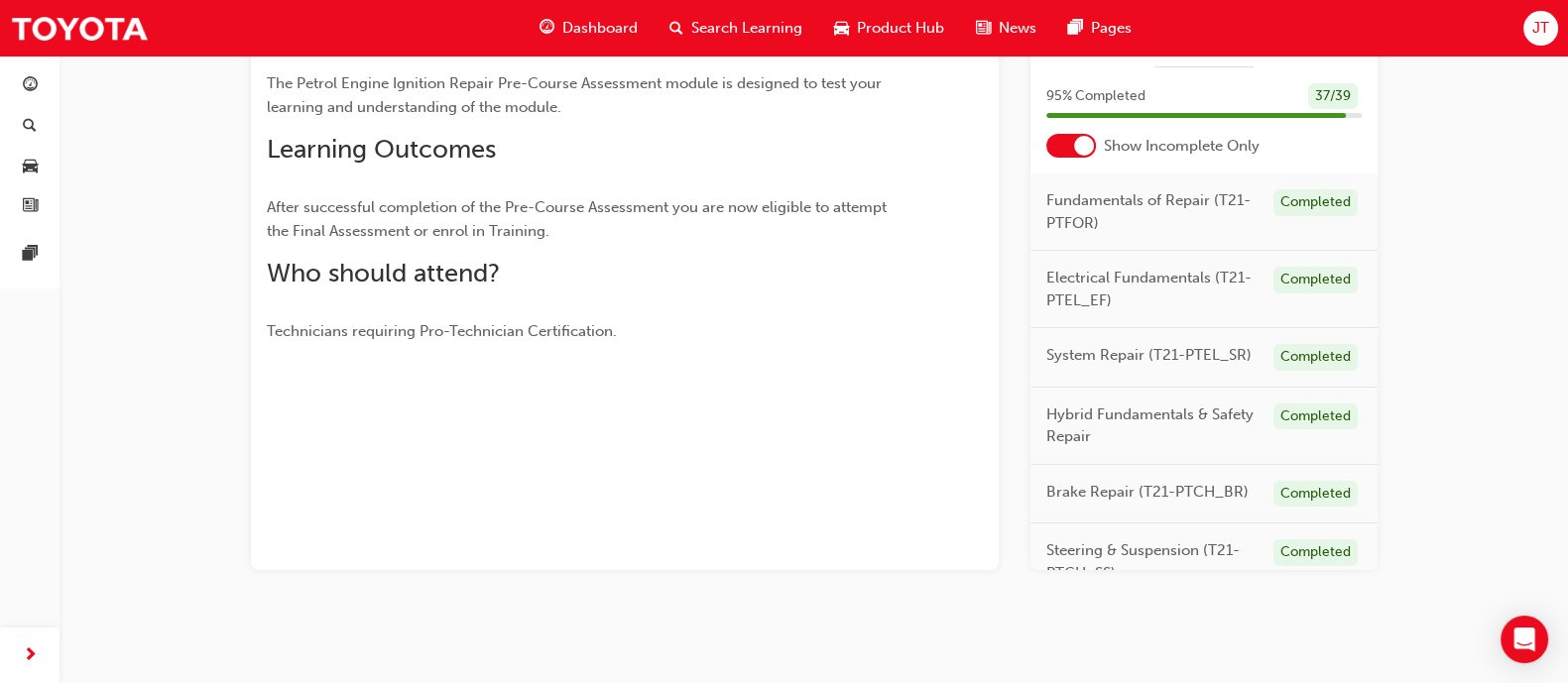 click at bounding box center (1071, 146) 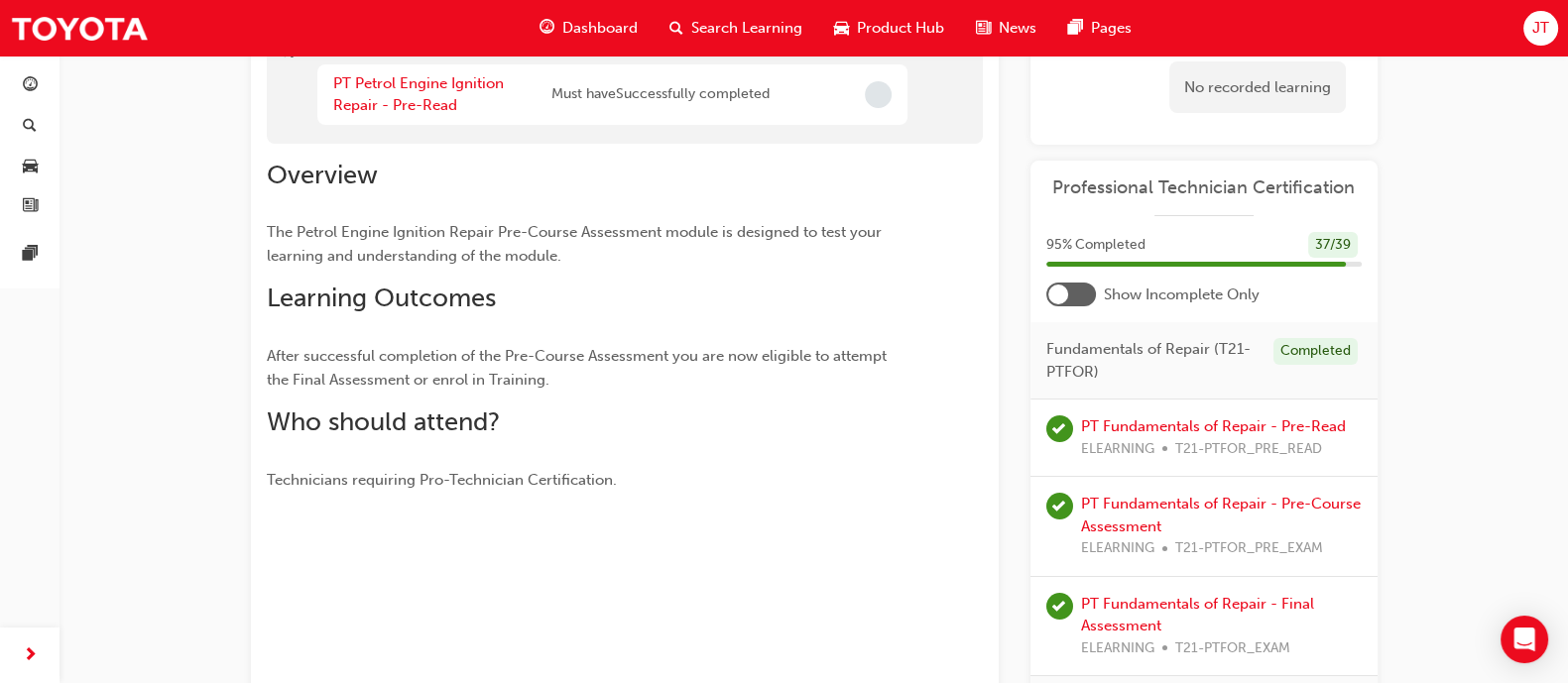 scroll, scrollTop: 122, scrollLeft: 0, axis: vertical 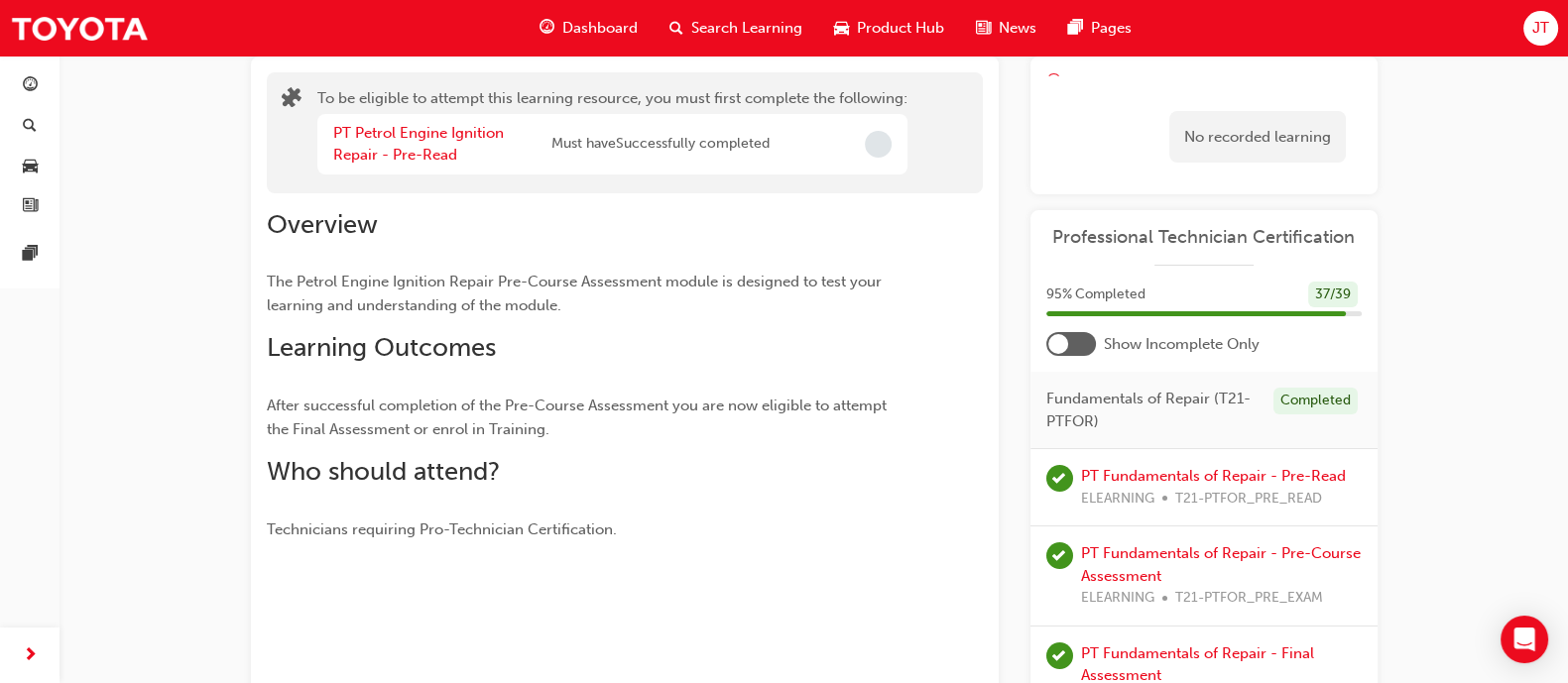 click at bounding box center (1059, 478) 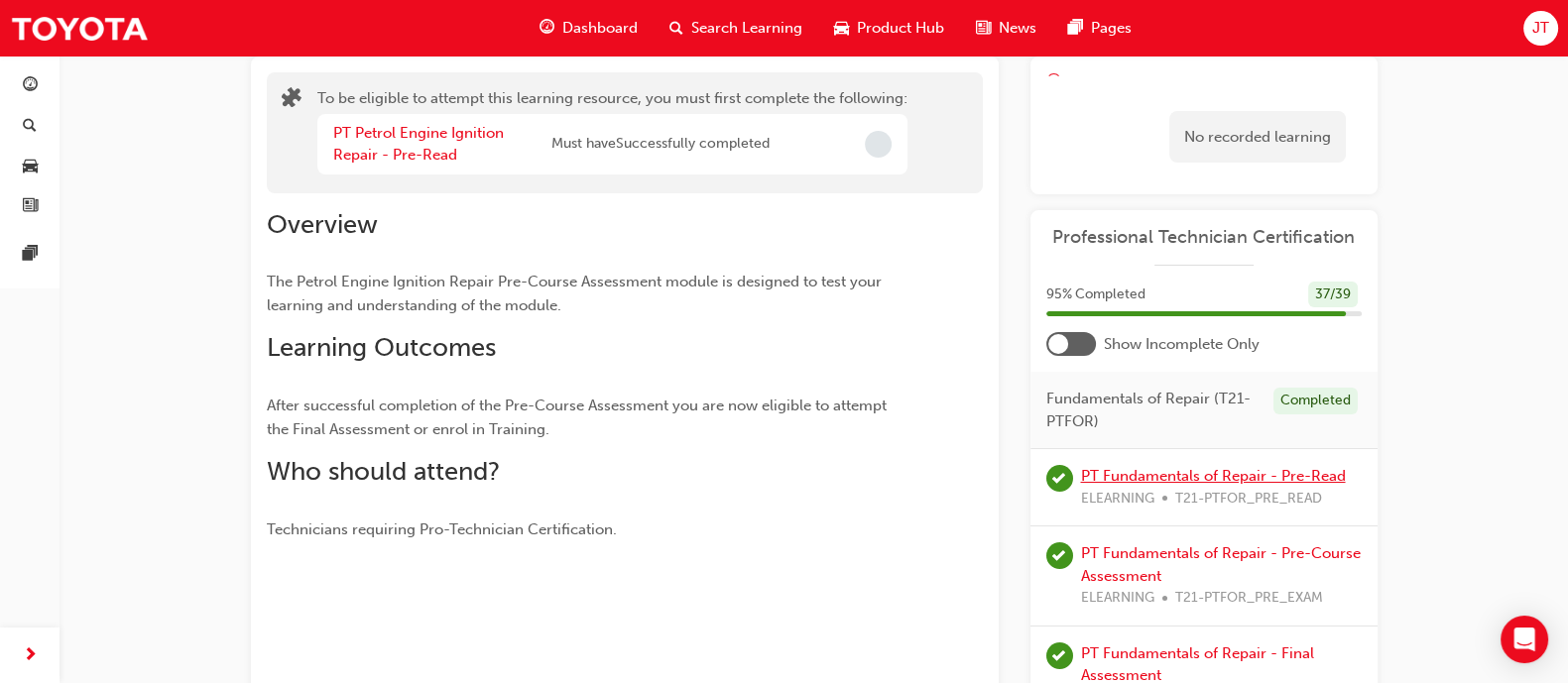 click on "PT Fundamentals of Repair - Pre-Read" at bounding box center [1213, 476] 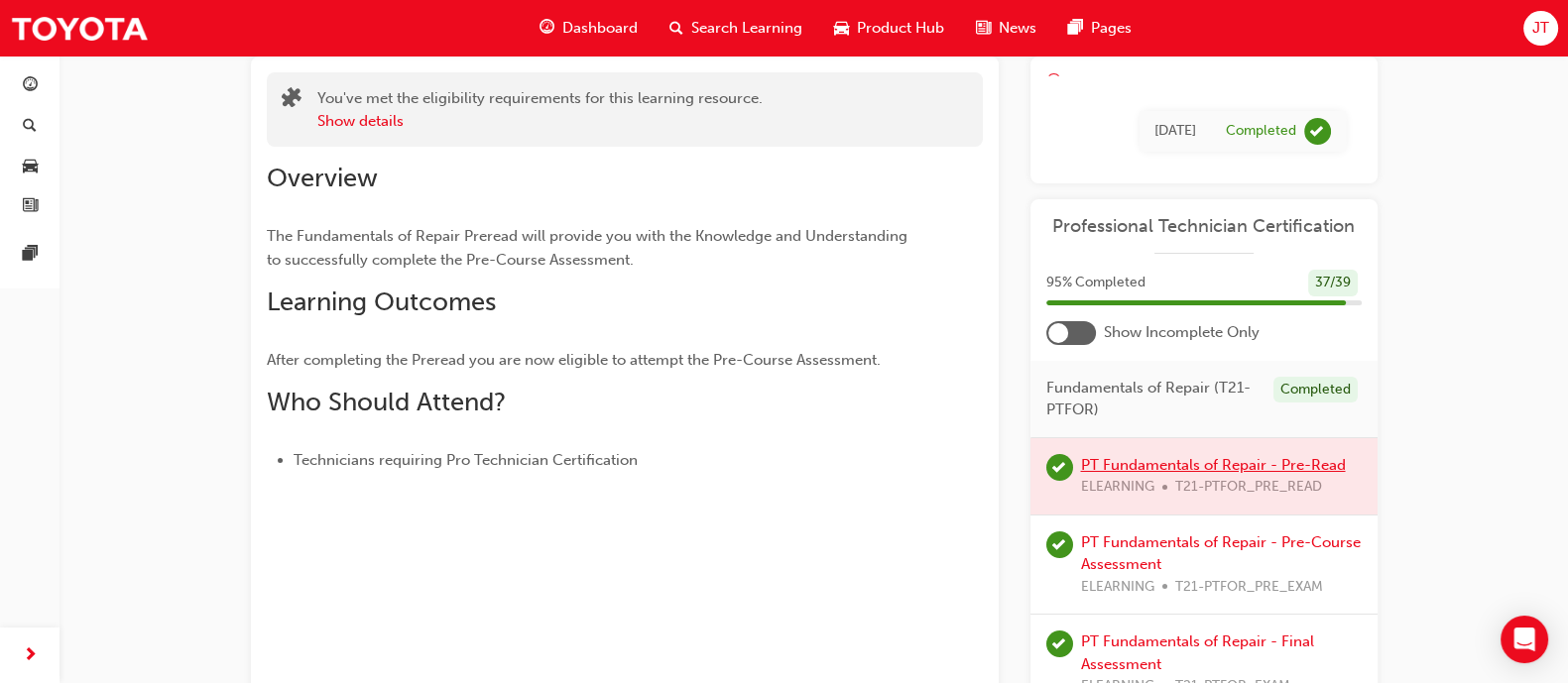click at bounding box center (1204, 476) 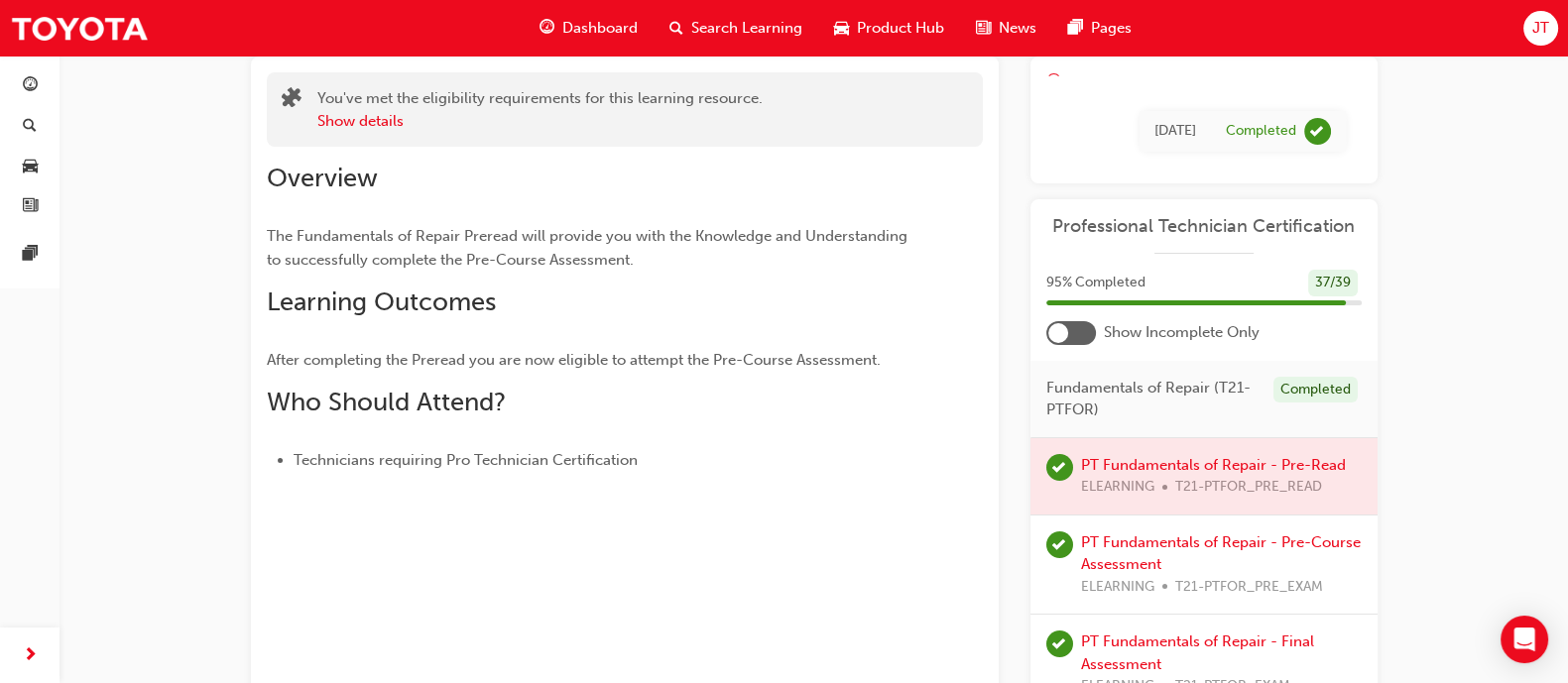 click at bounding box center [1204, 476] 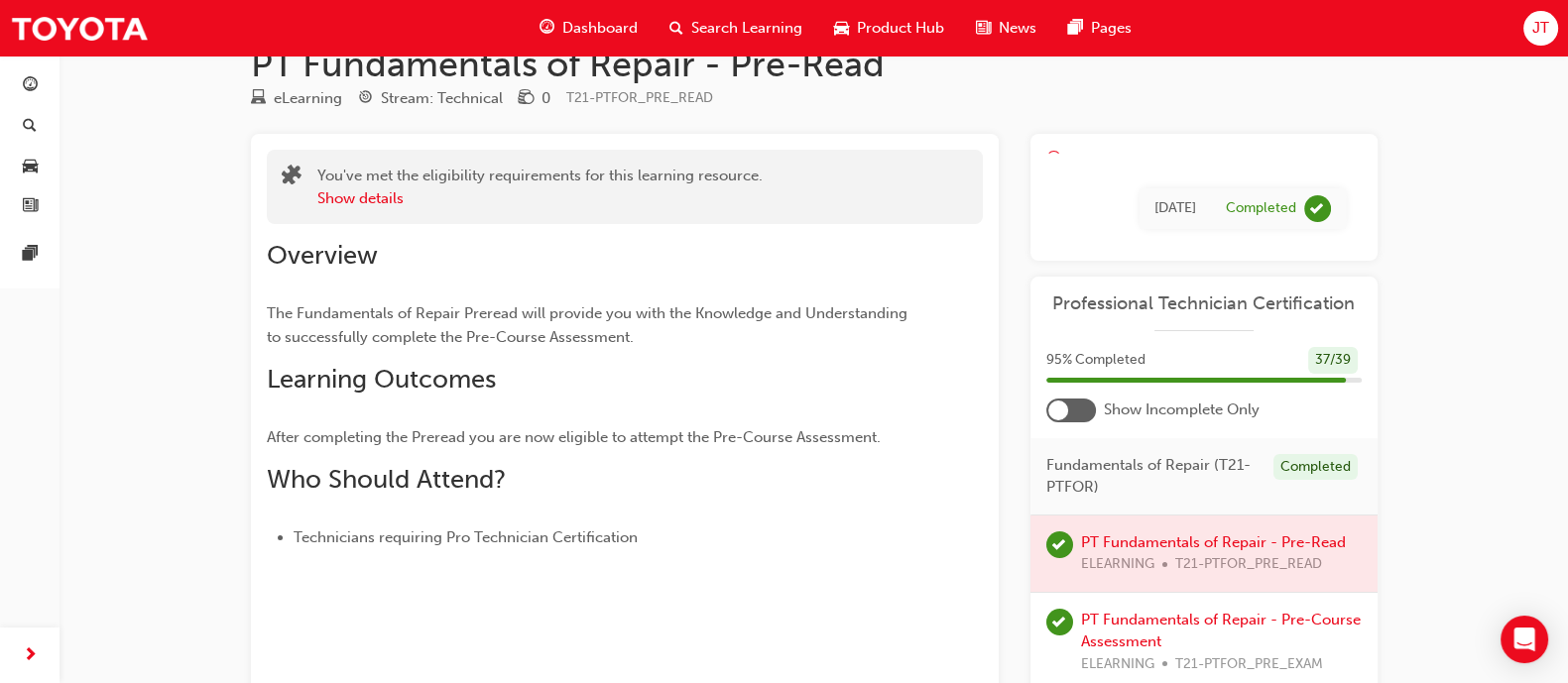 scroll, scrollTop: 0, scrollLeft: 0, axis: both 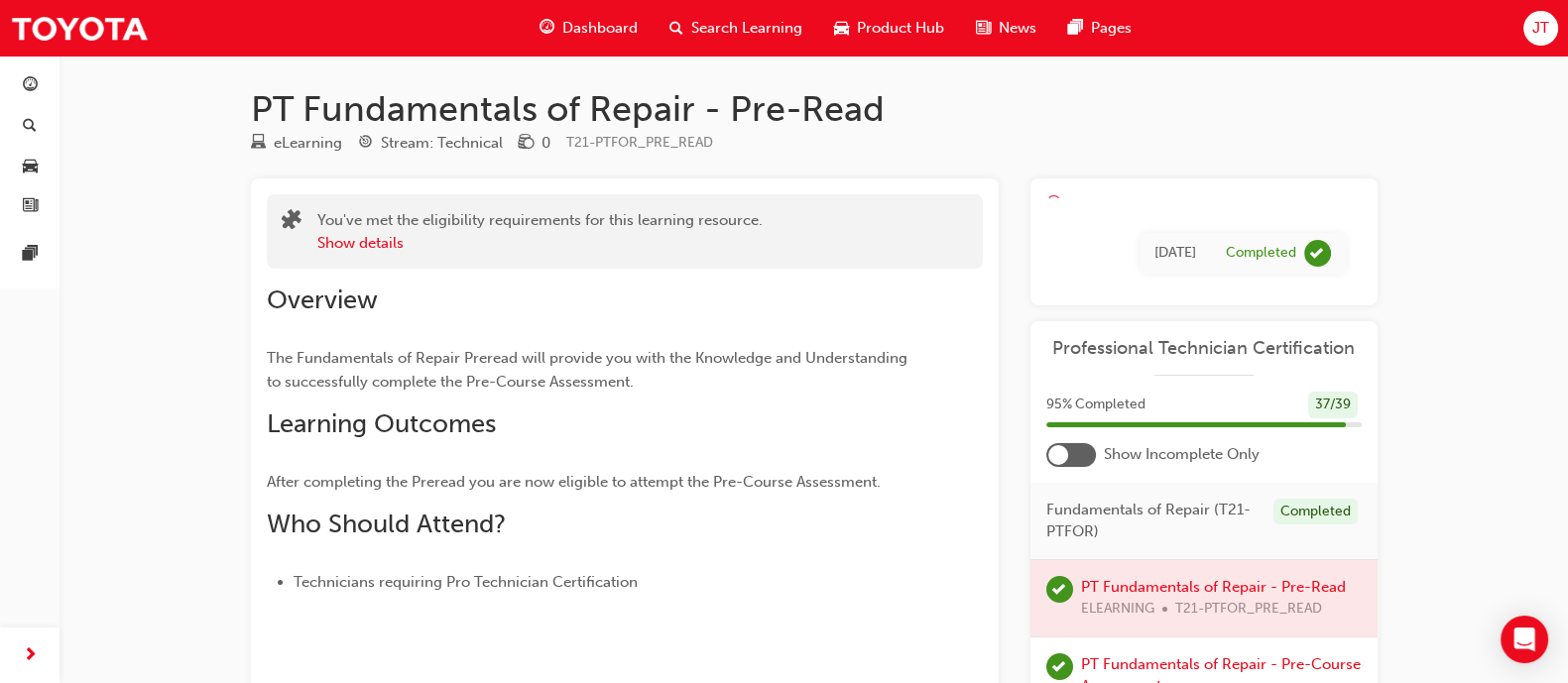click on "Dashboard" at bounding box center [600, 28] 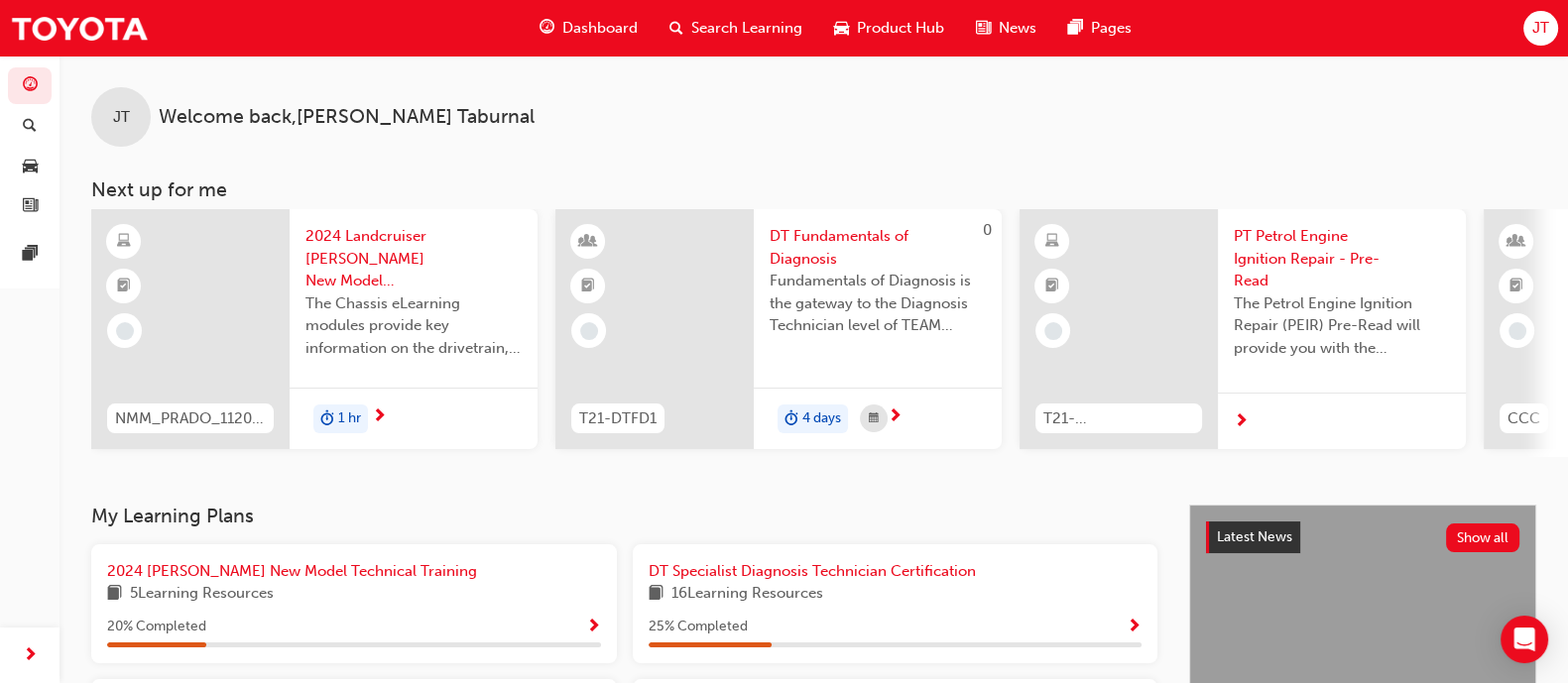 click on "2024 Landcruiser [PERSON_NAME] New Model Mechanisms - Chassis 2" at bounding box center [414, 259] 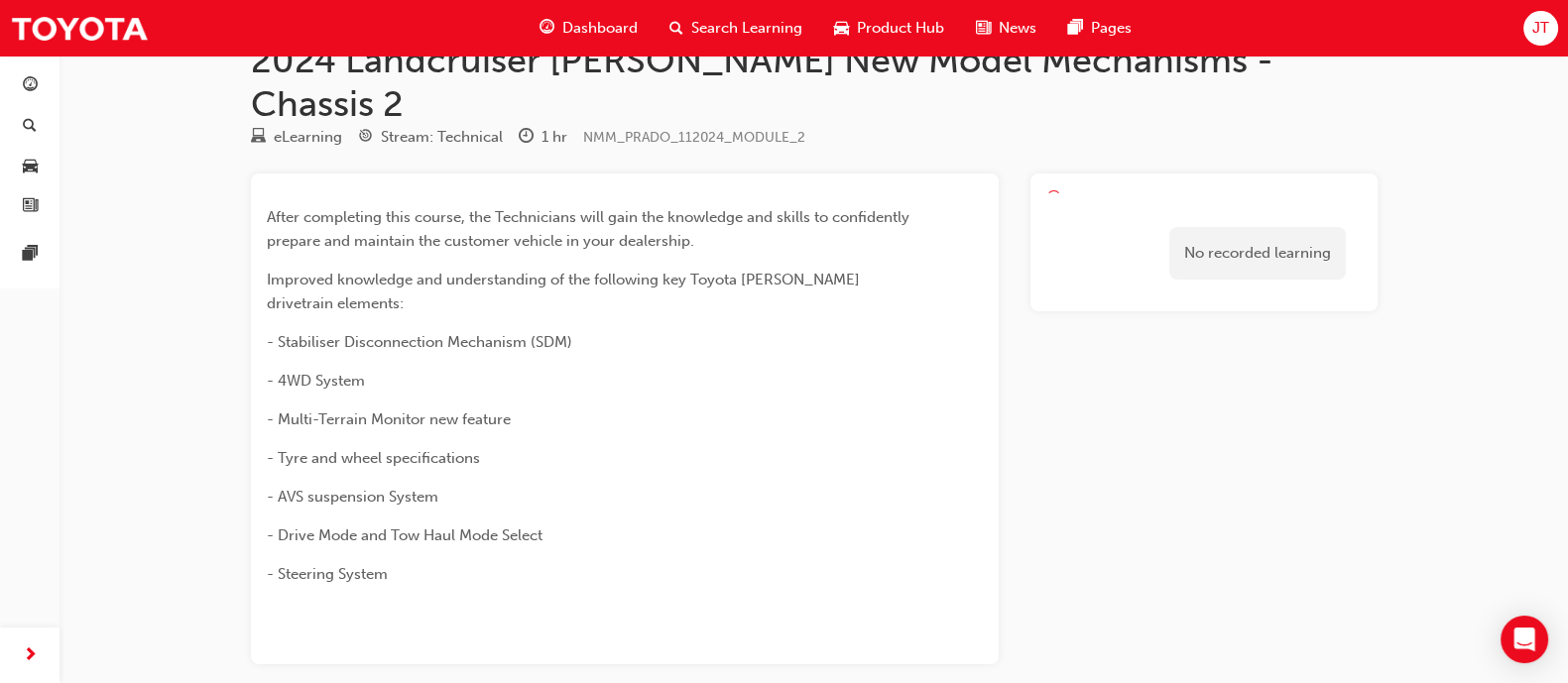 scroll, scrollTop: 0, scrollLeft: 0, axis: both 